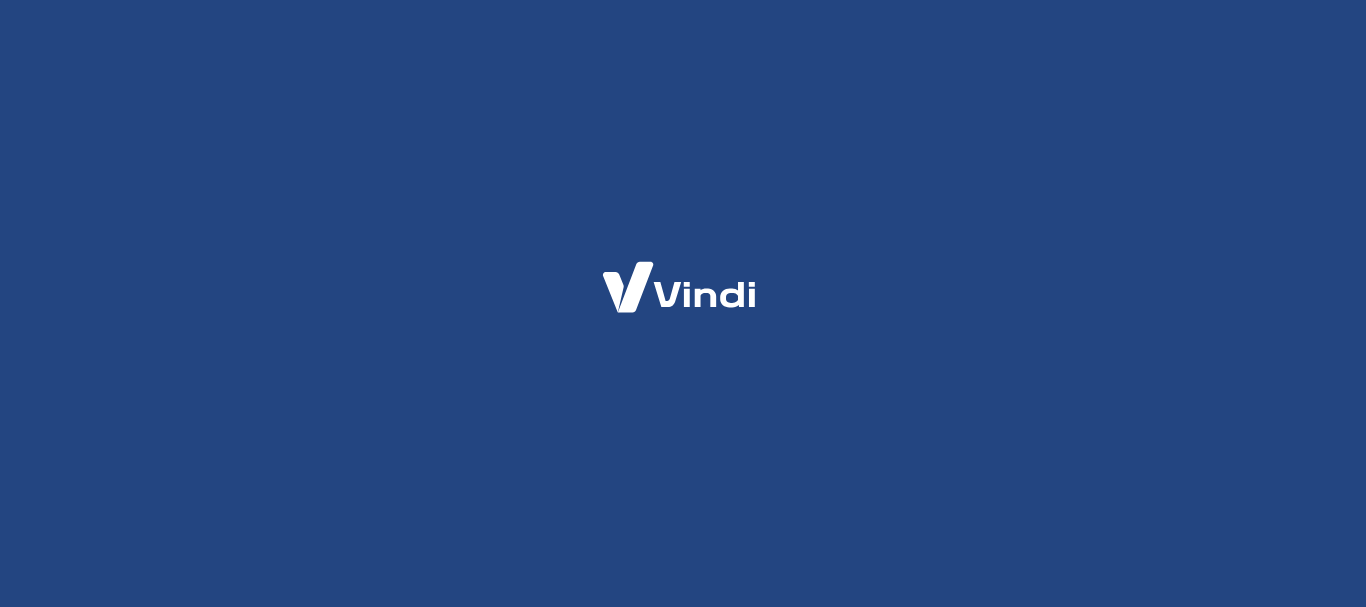 scroll, scrollTop: 0, scrollLeft: 0, axis: both 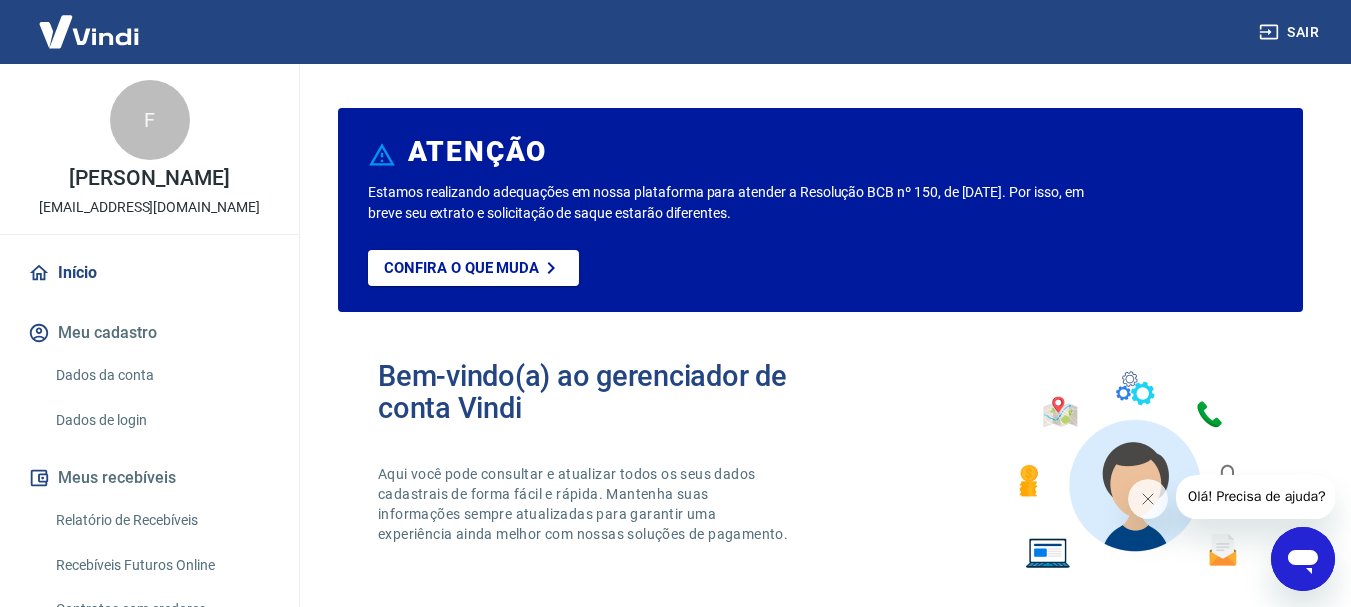 click 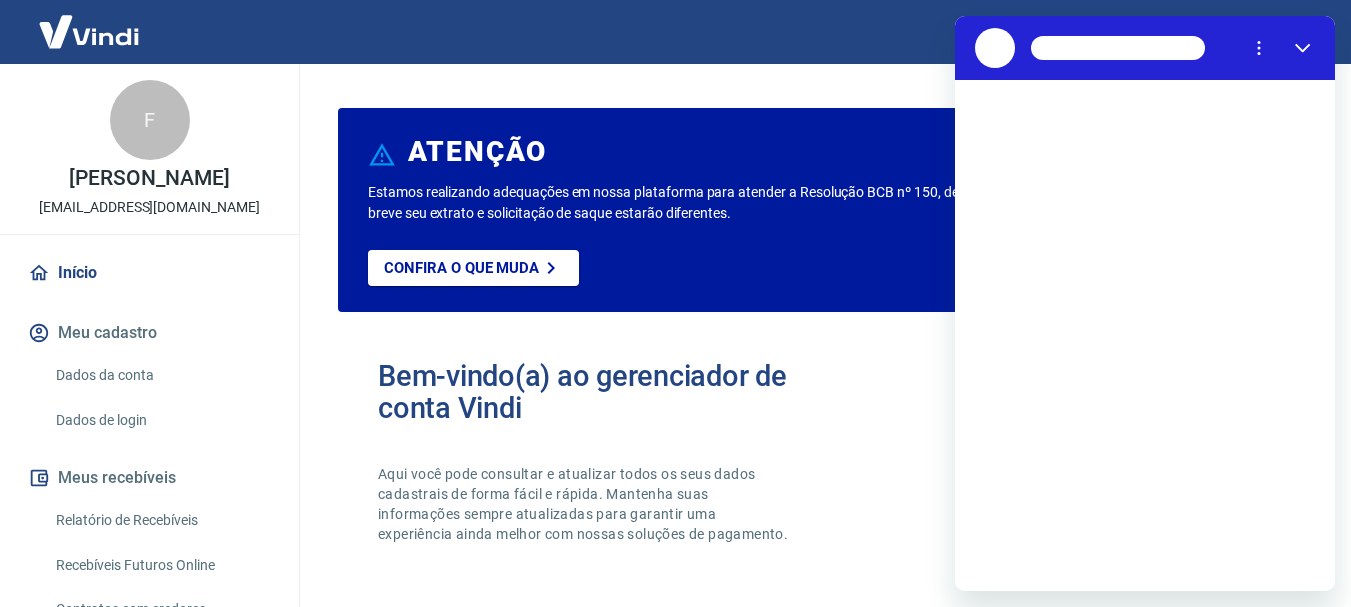 scroll, scrollTop: 0, scrollLeft: 0, axis: both 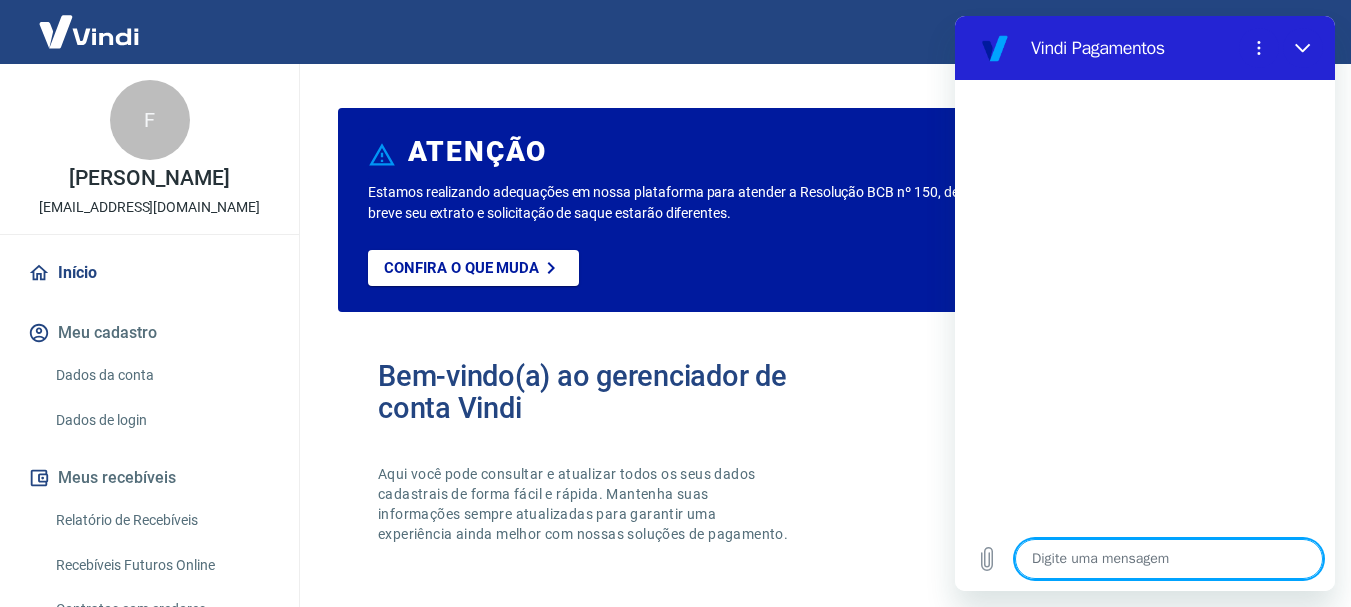 type on "b" 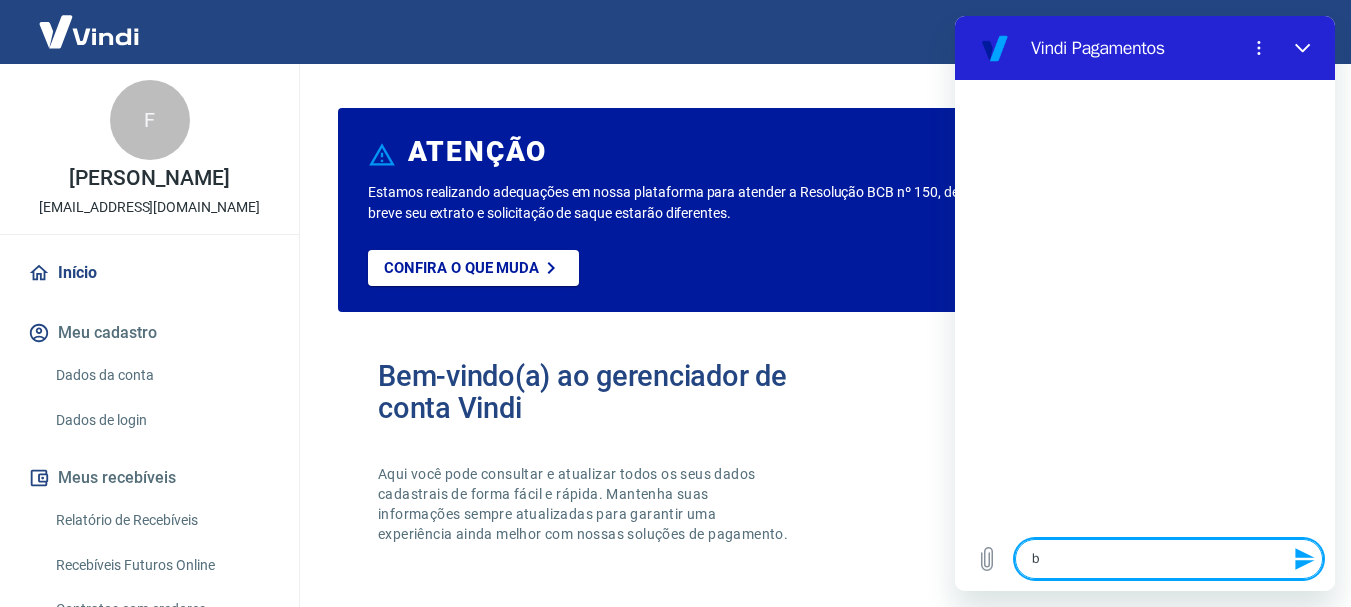 type on "bO" 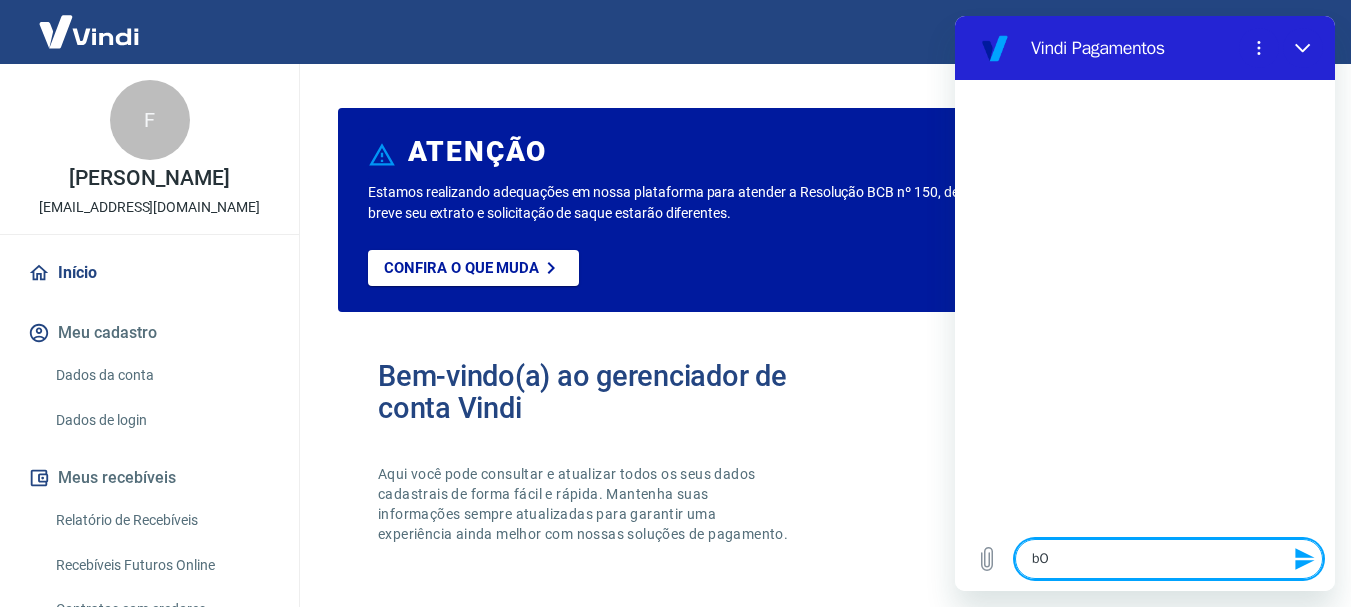 type on "bOA" 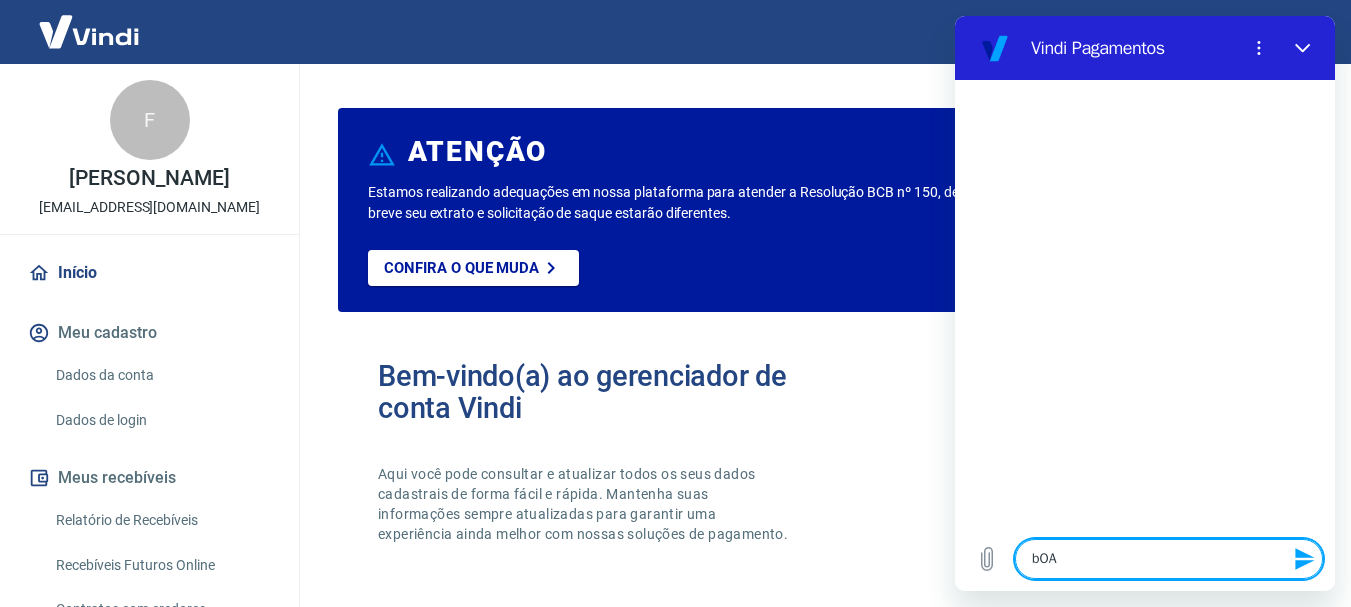 type on "bO" 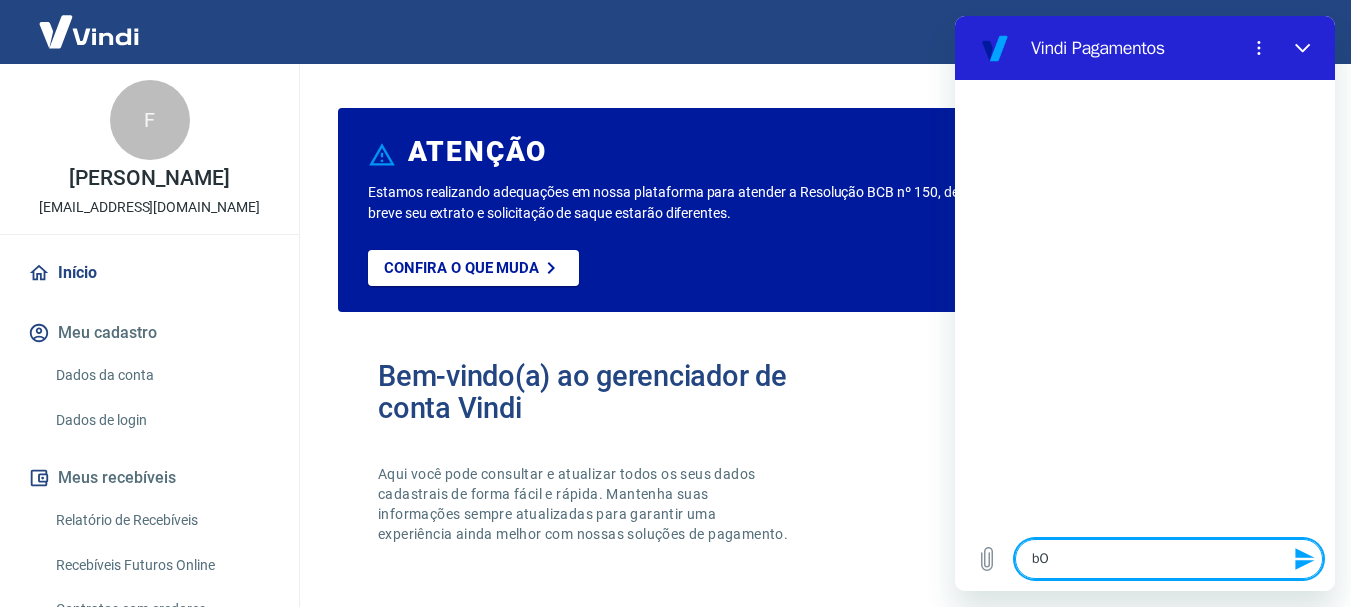 type on "b" 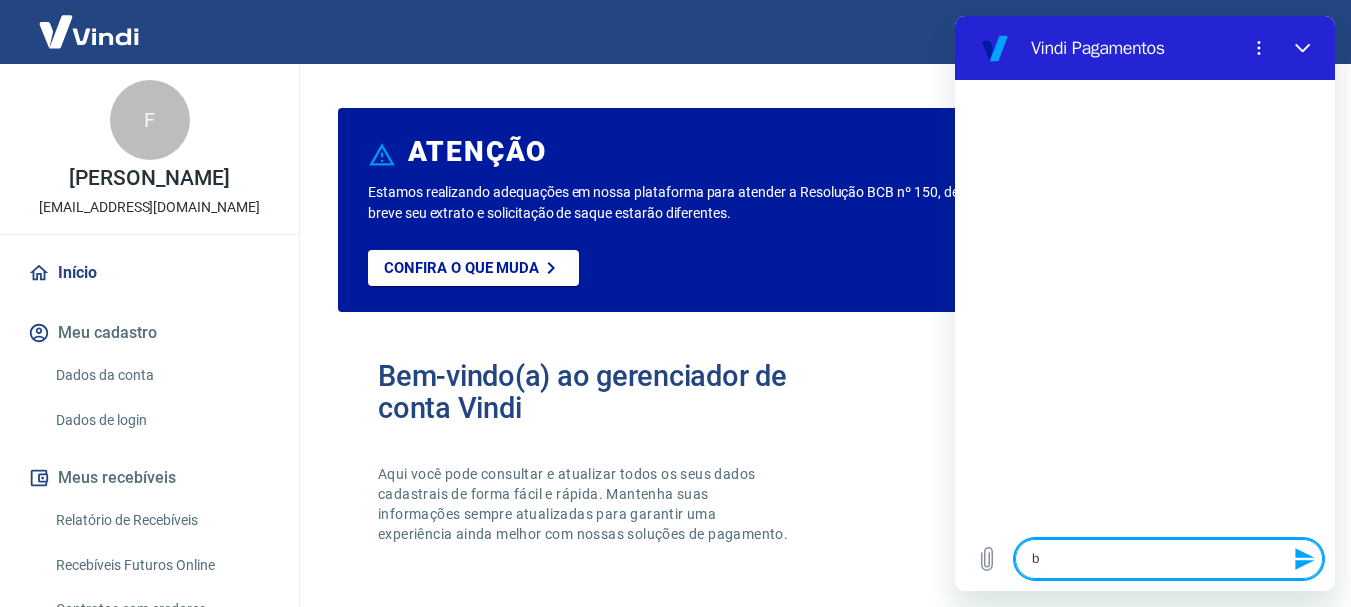 type 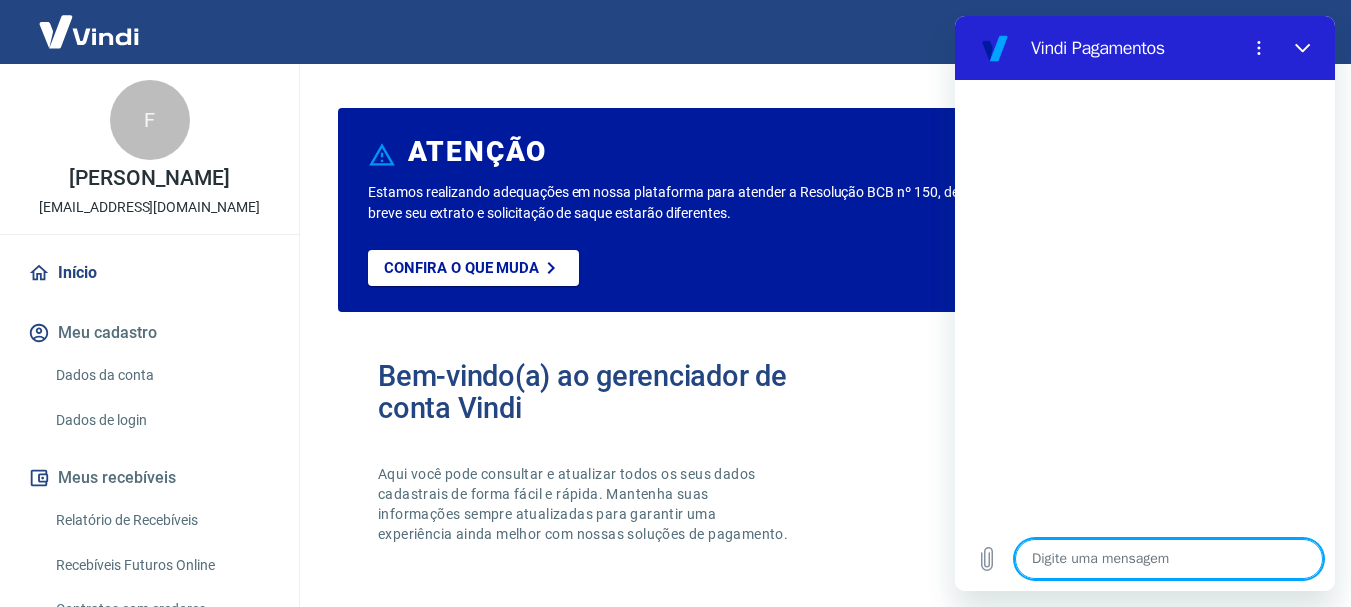 type on "B" 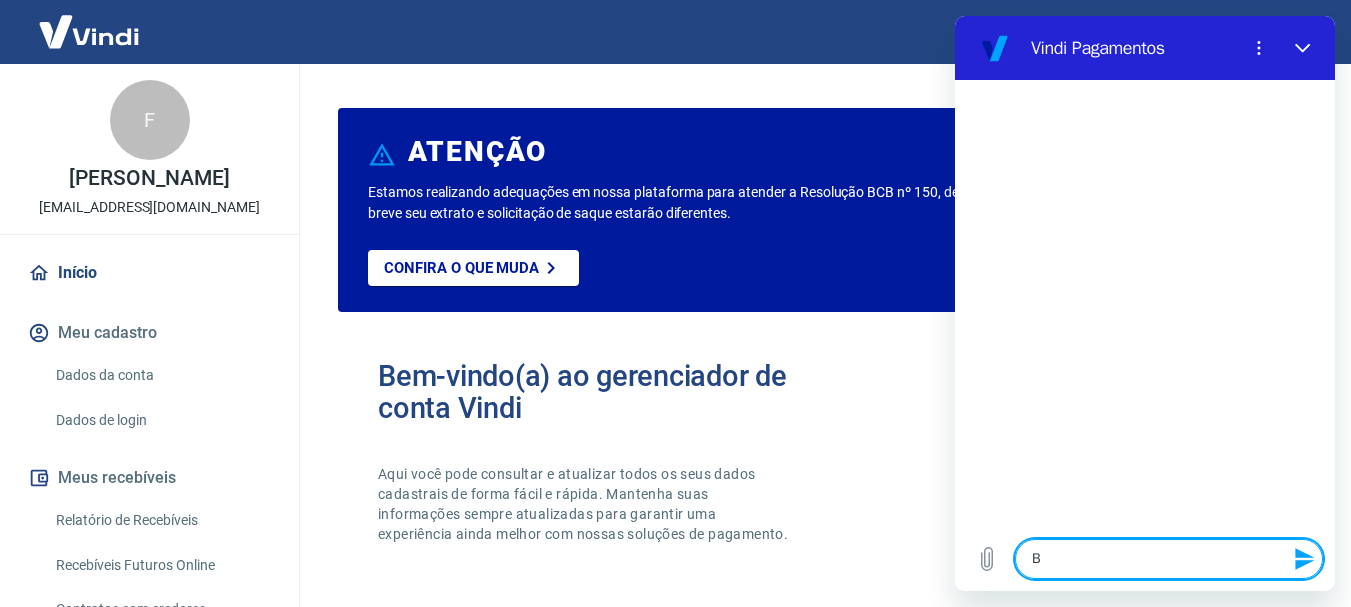 type on "Bo" 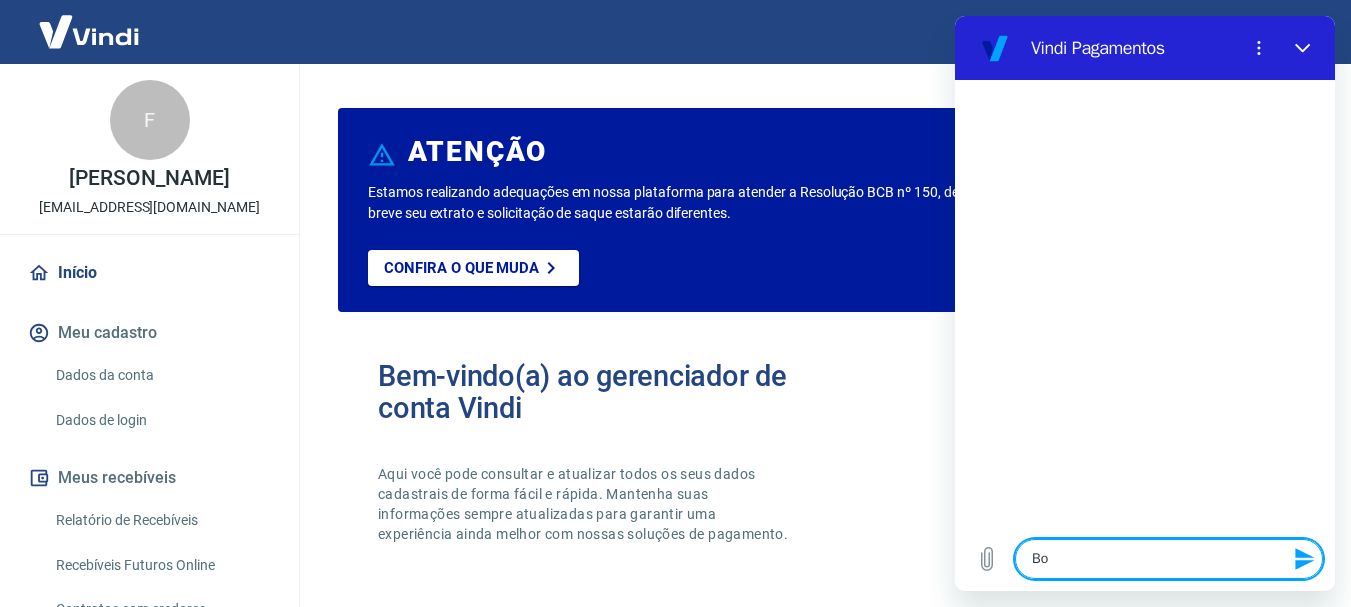 type on "BoA" 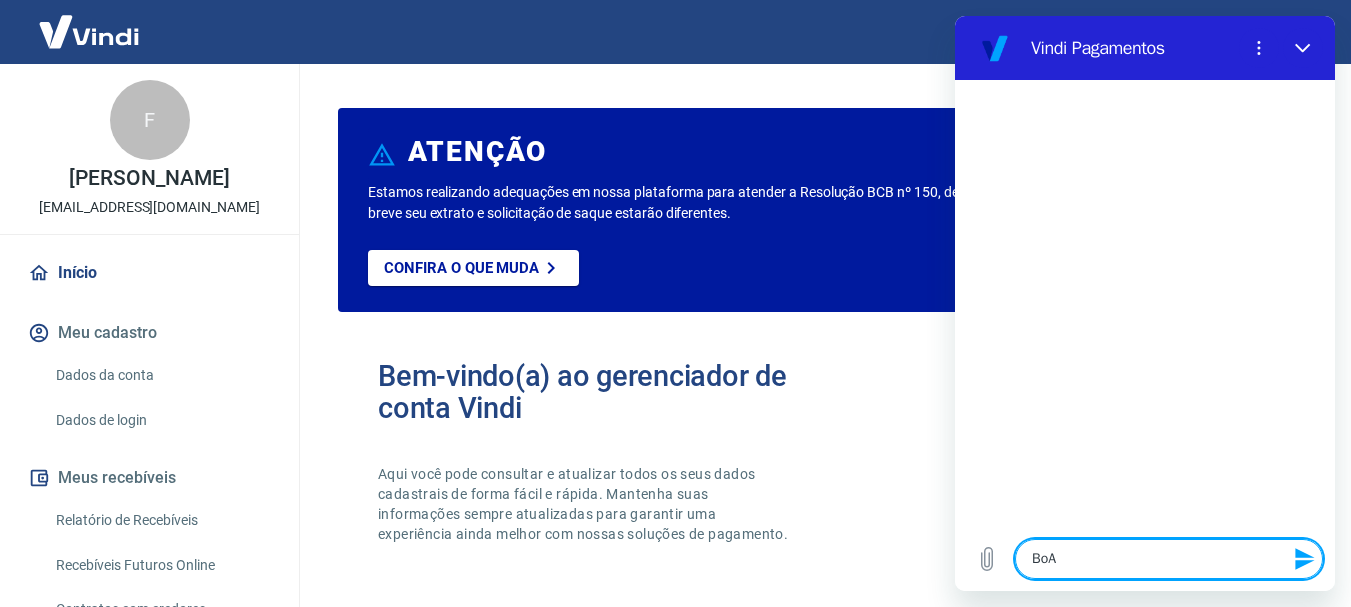 type on "Bo" 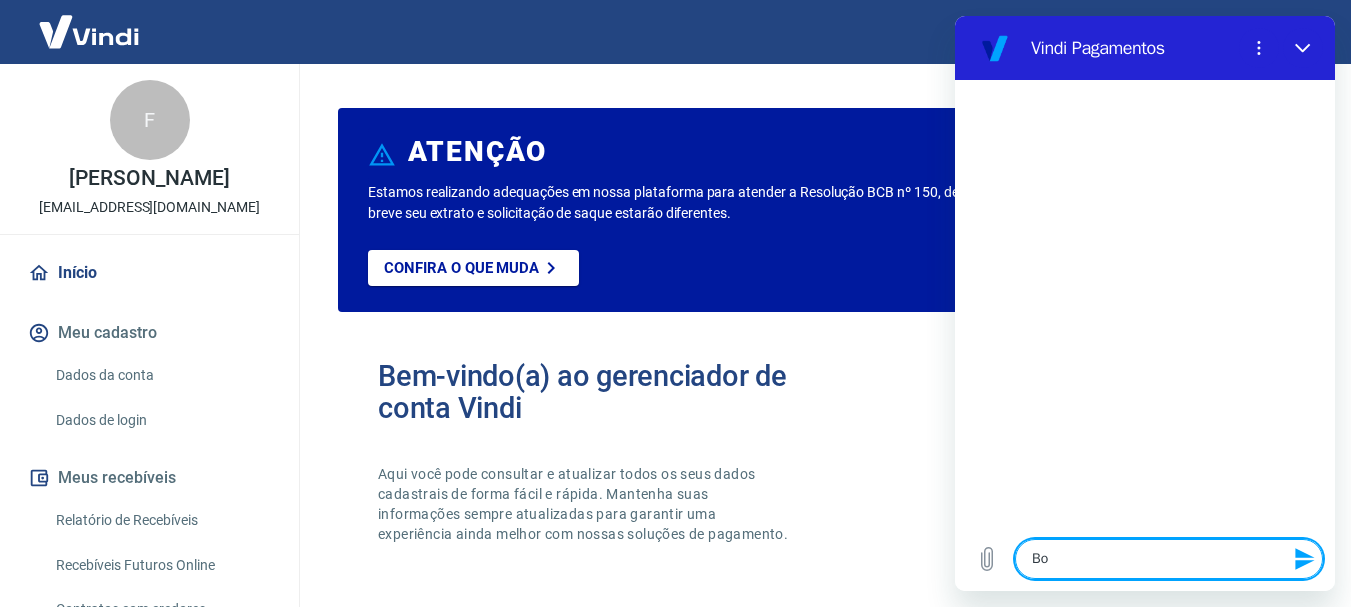 type on "Boa" 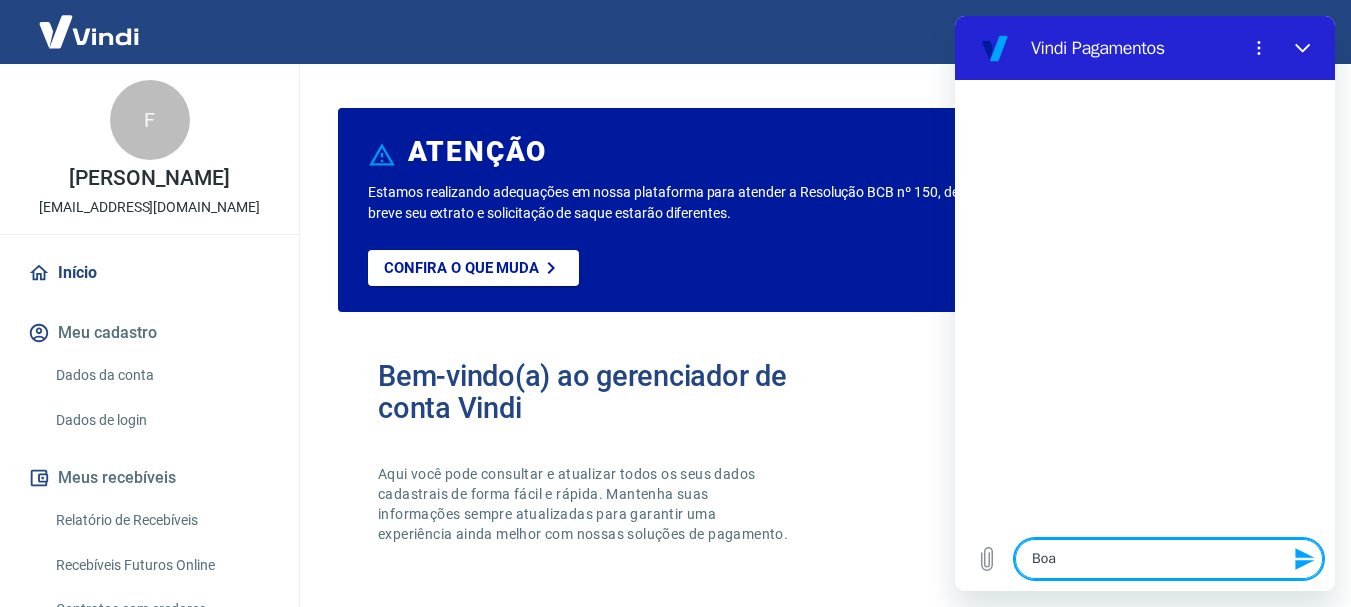 type on "Boa" 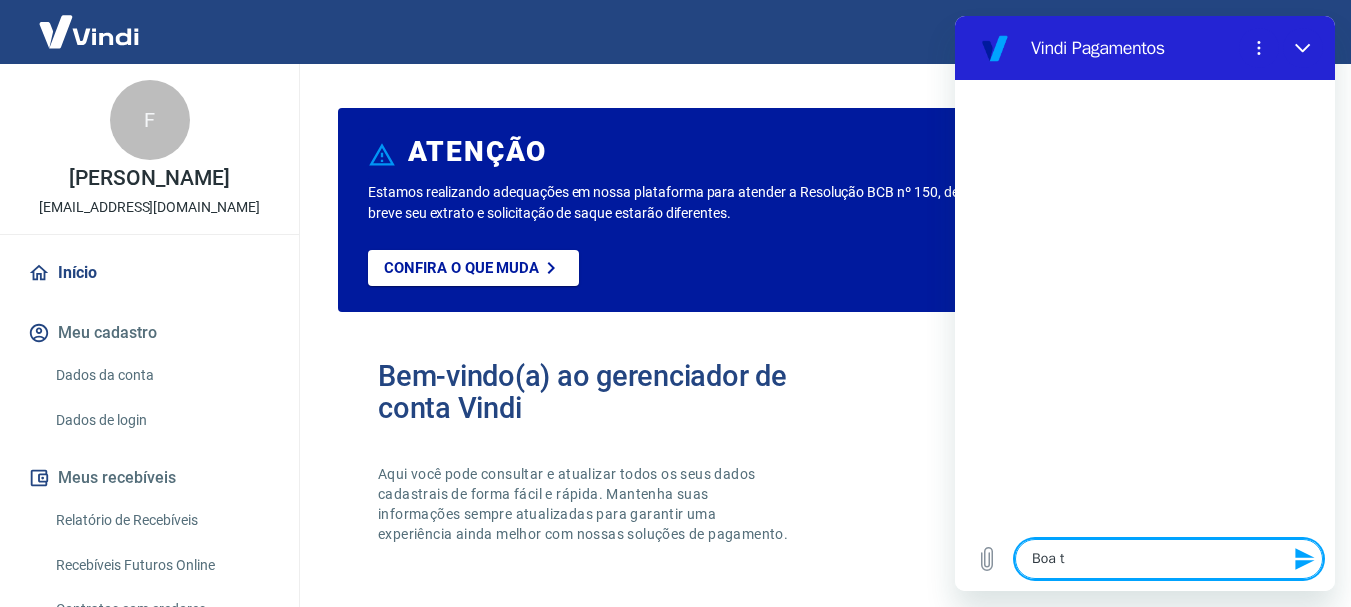 type on "Boa ta" 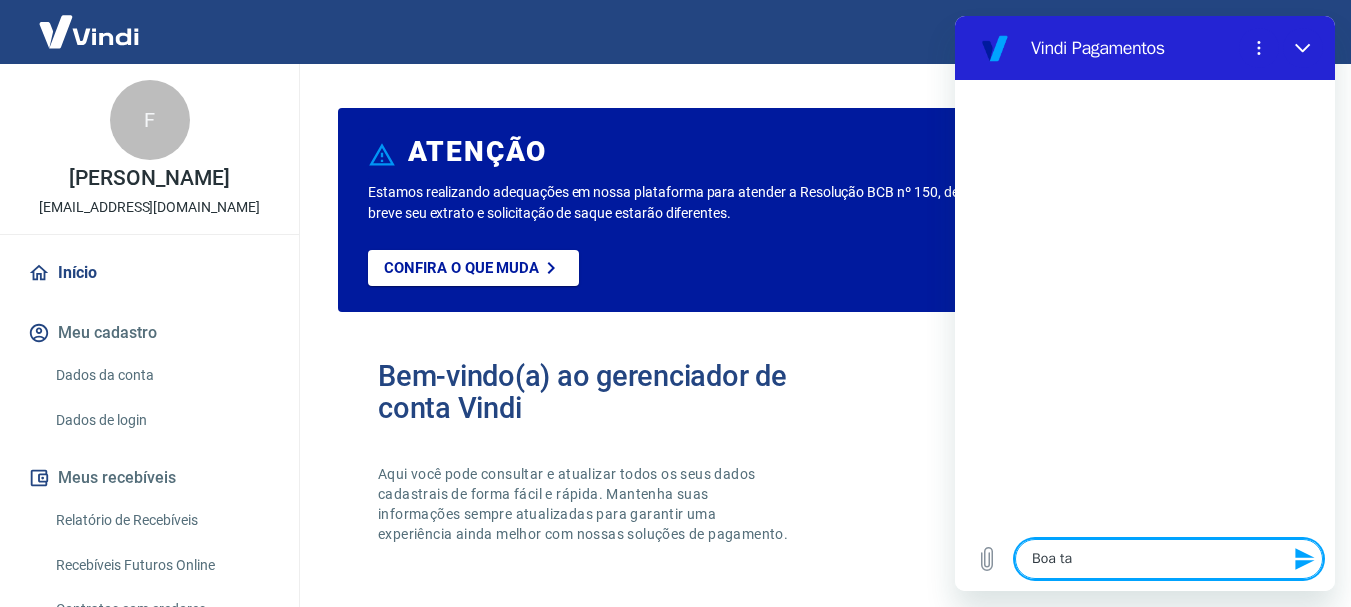 type on "Boa tar" 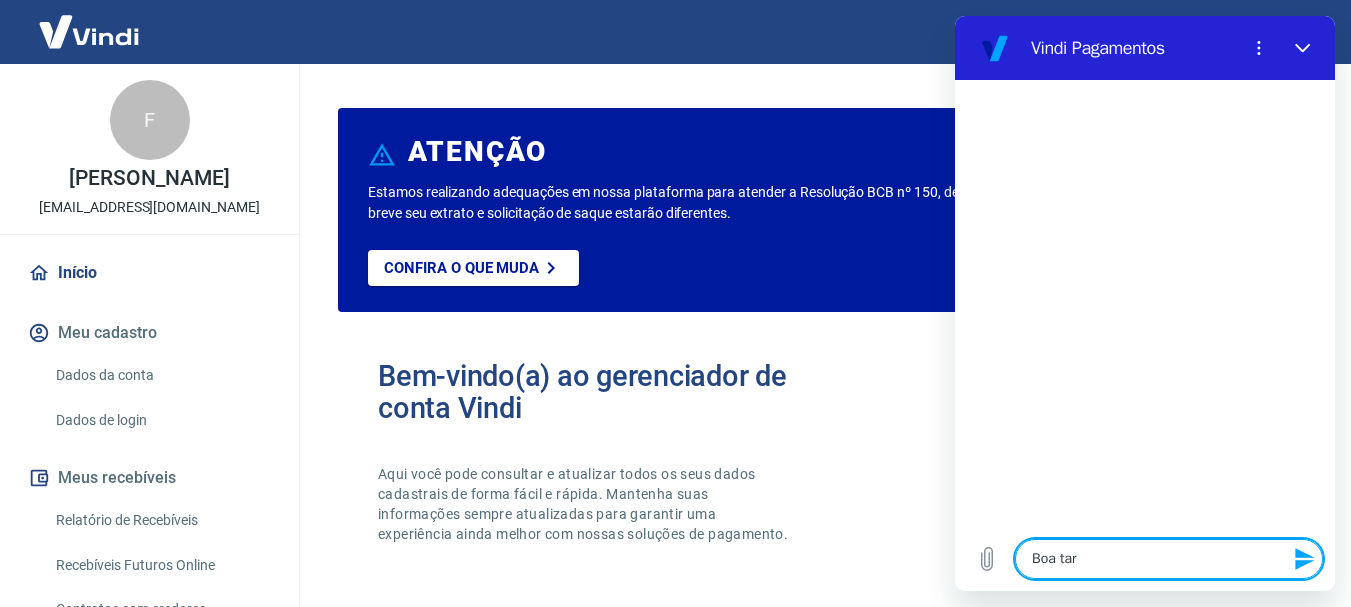 type on "Boa tard" 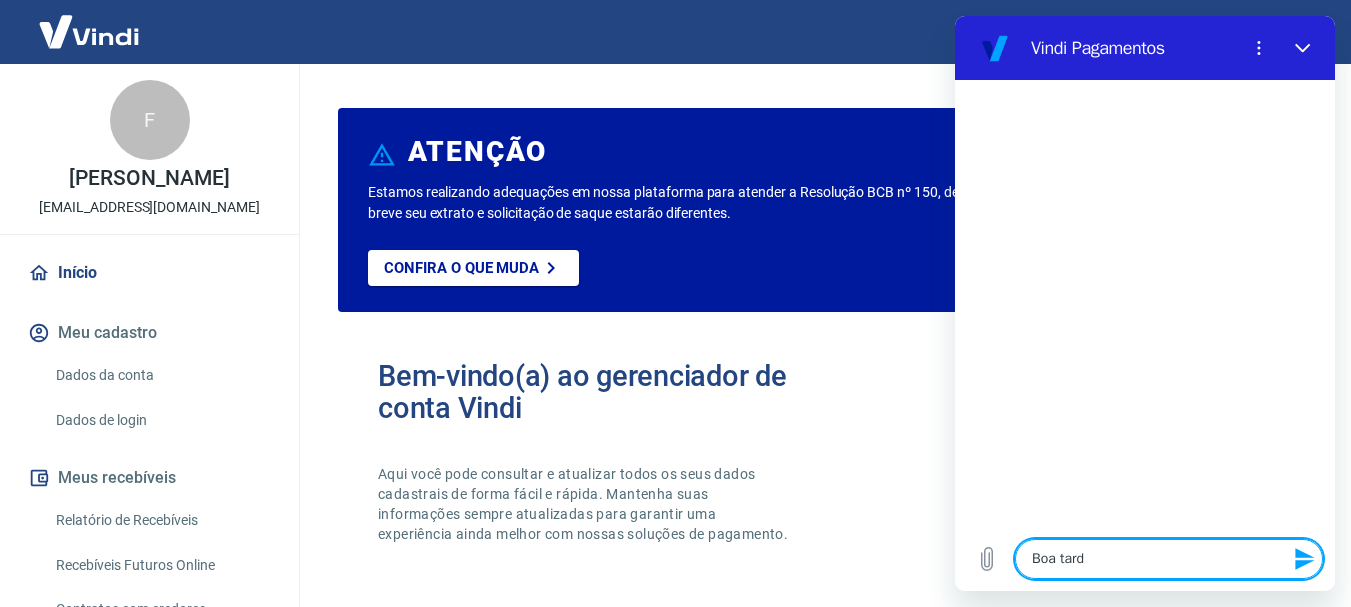 type on "Boa tarde" 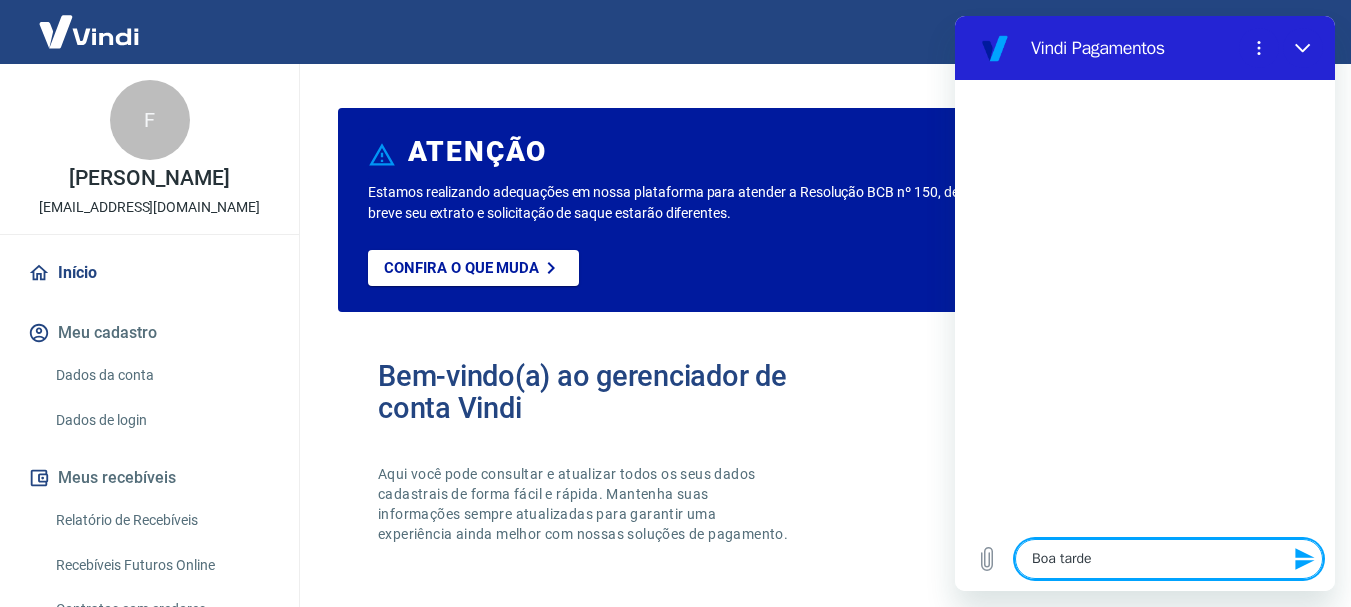 type 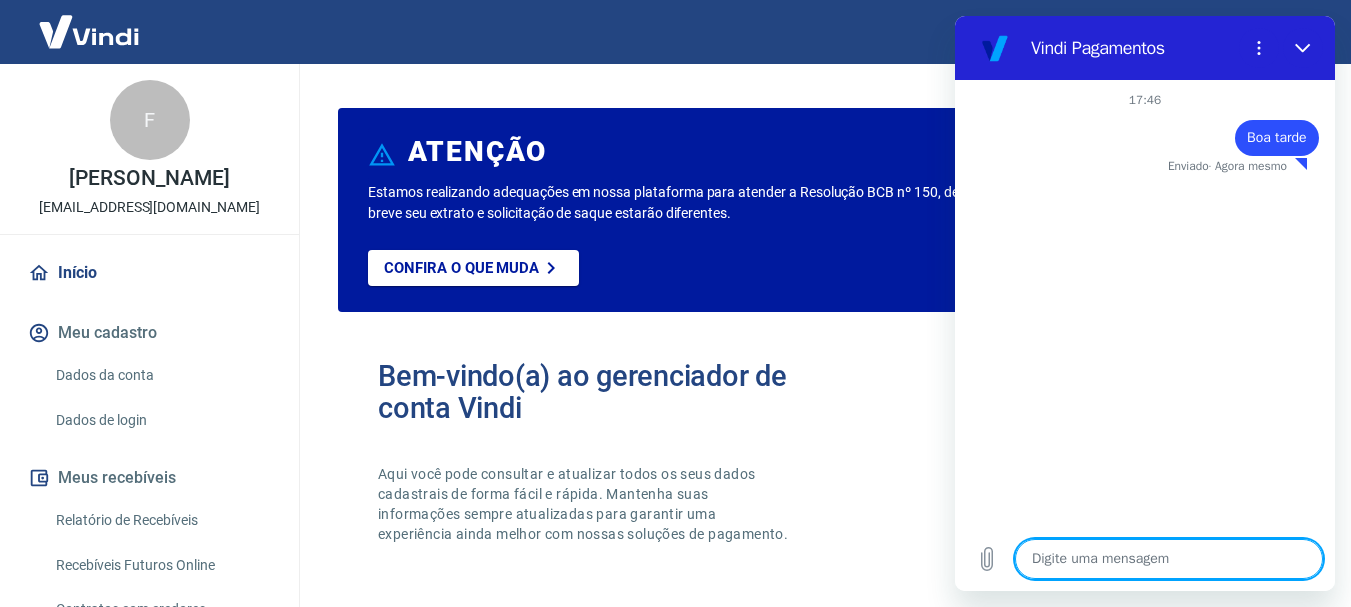 type on "x" 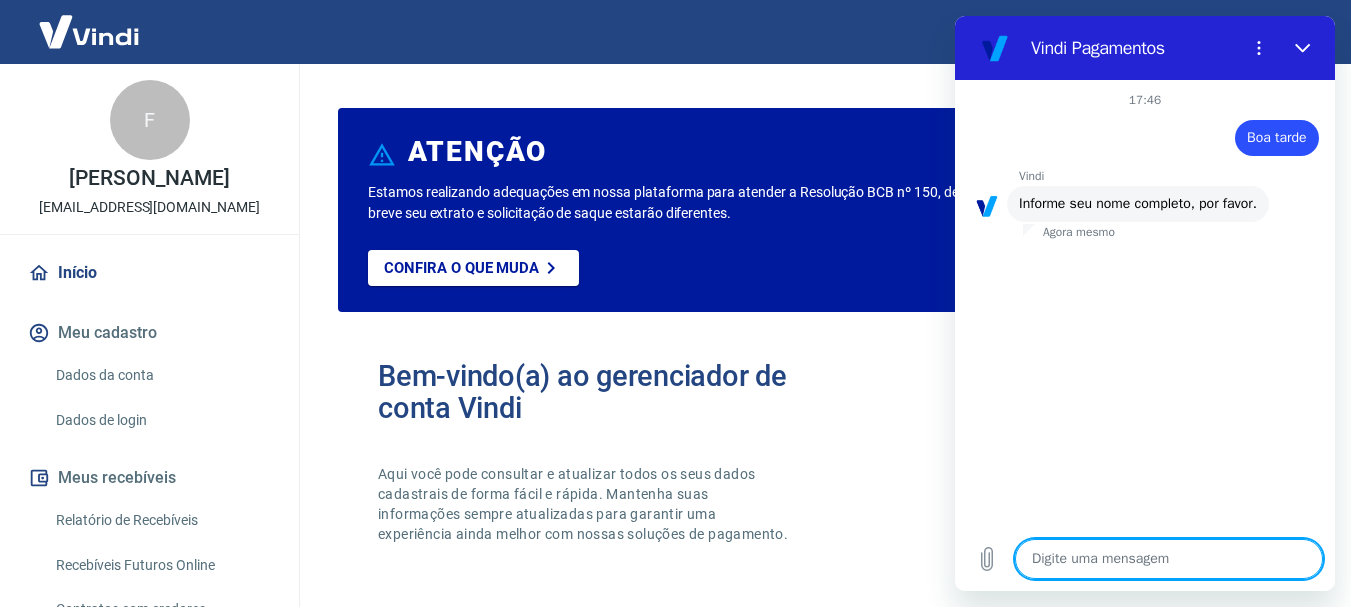 type on "L" 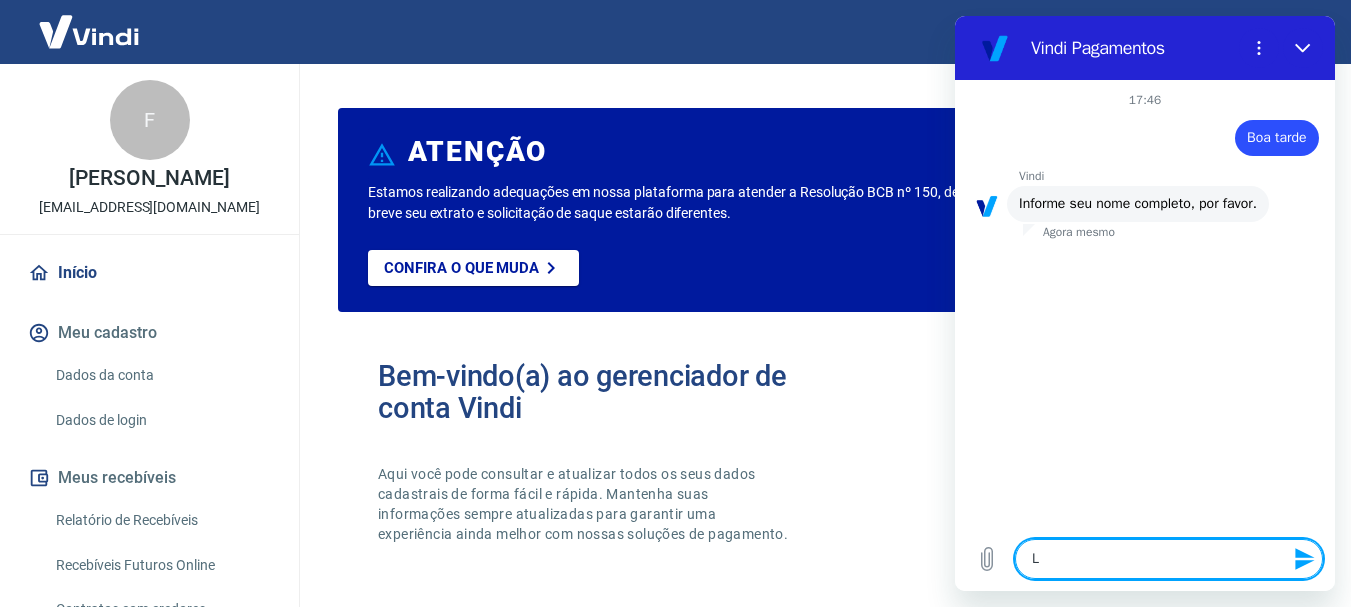 type on "La" 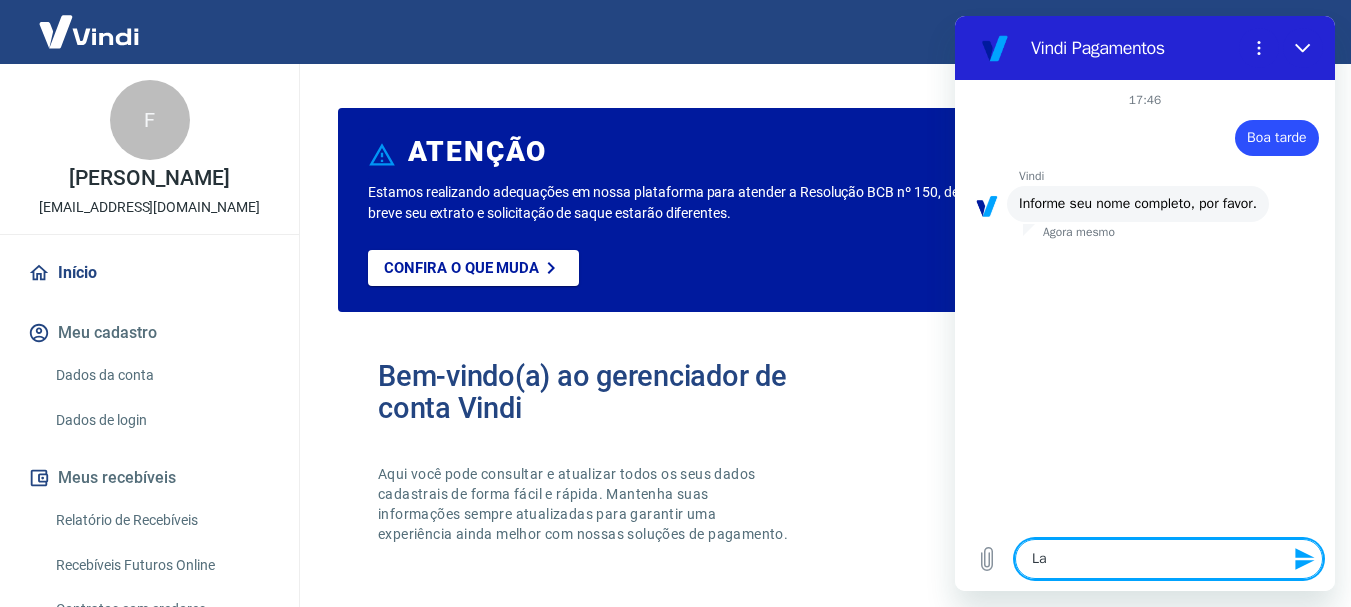 type on "Lai" 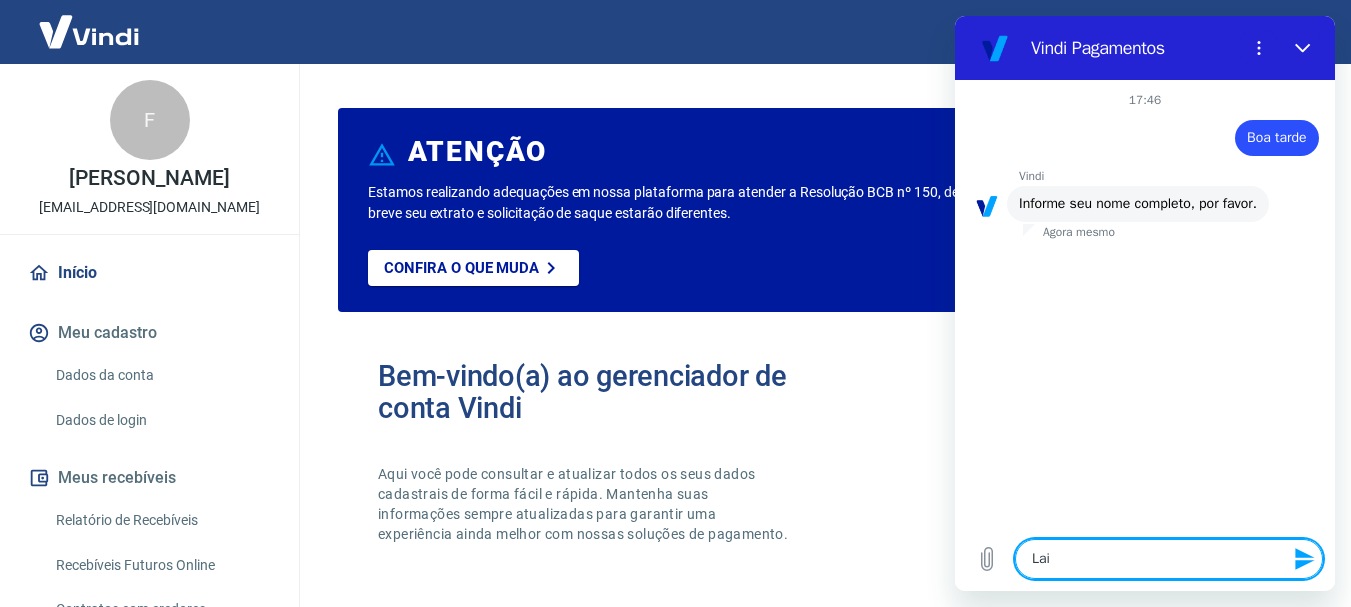 type on "Lais" 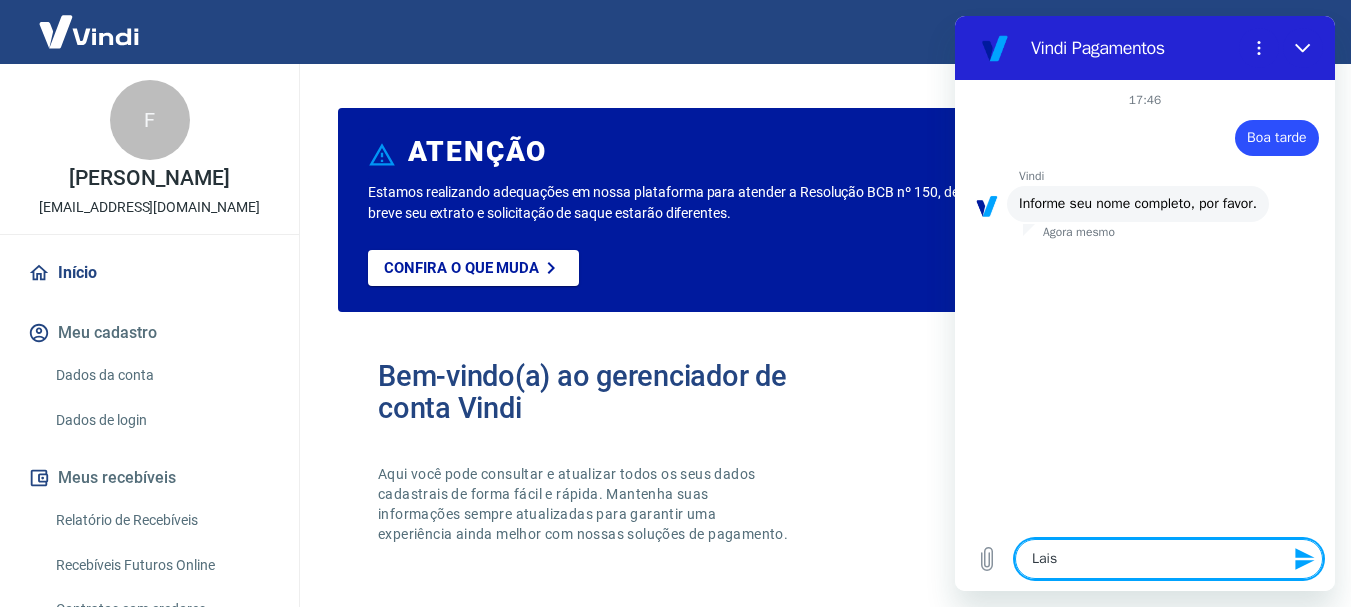 type on "Laisi" 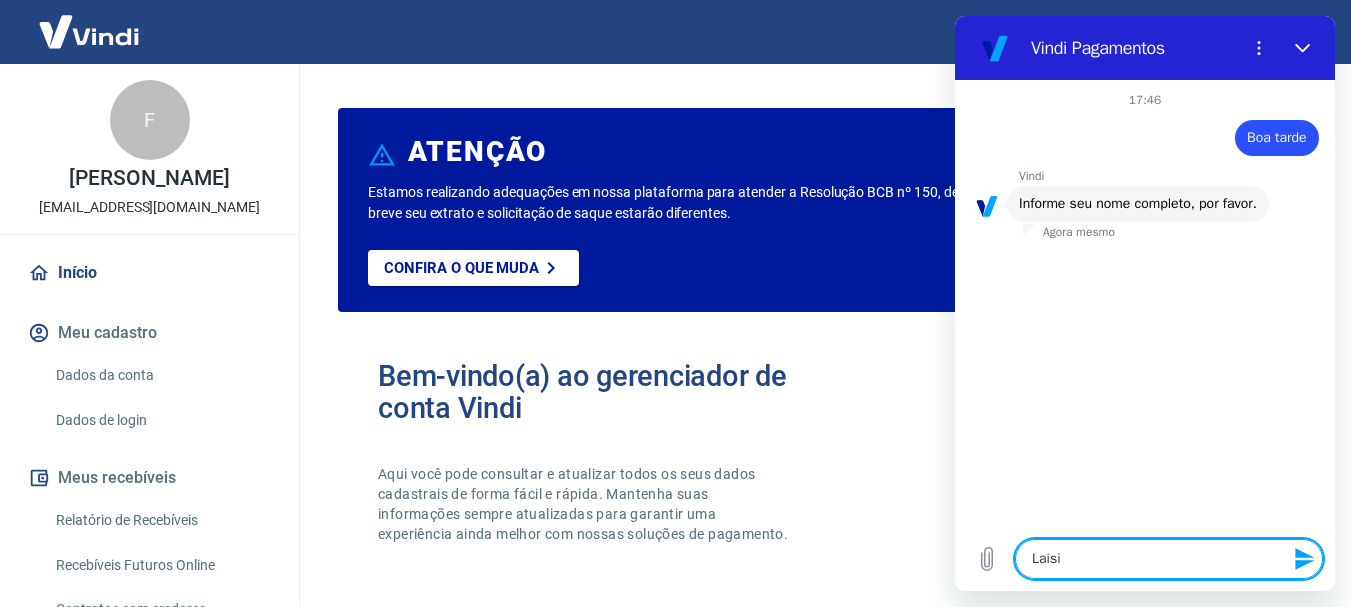 type on "Laisia" 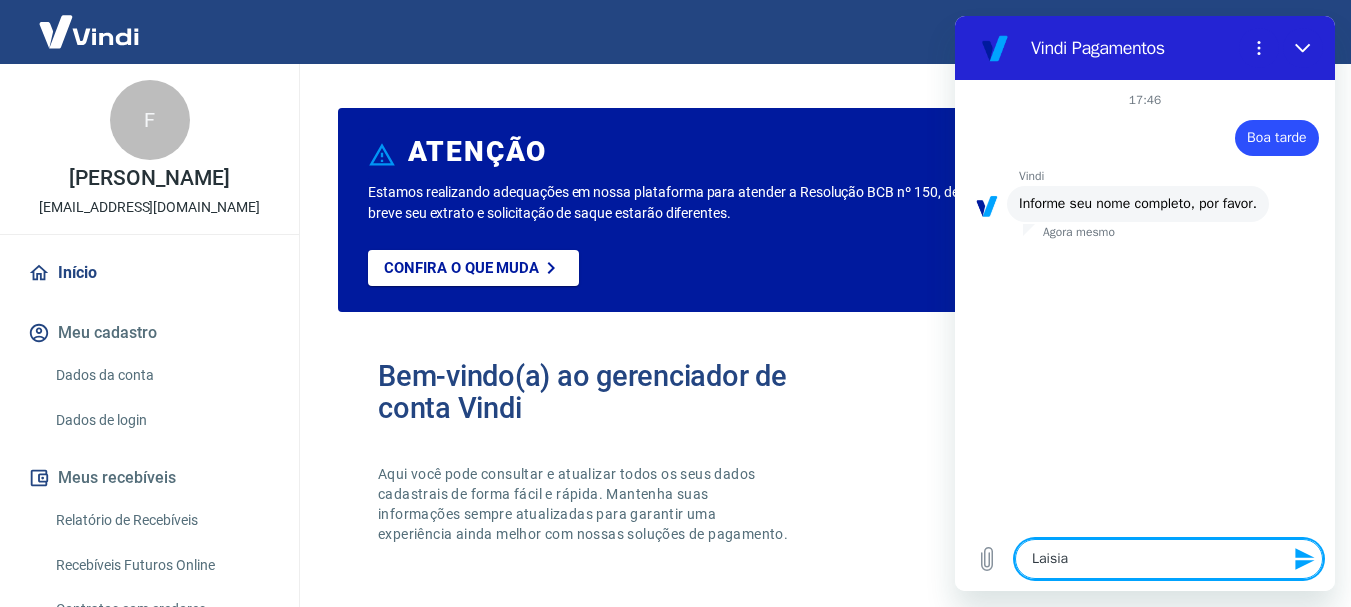 type 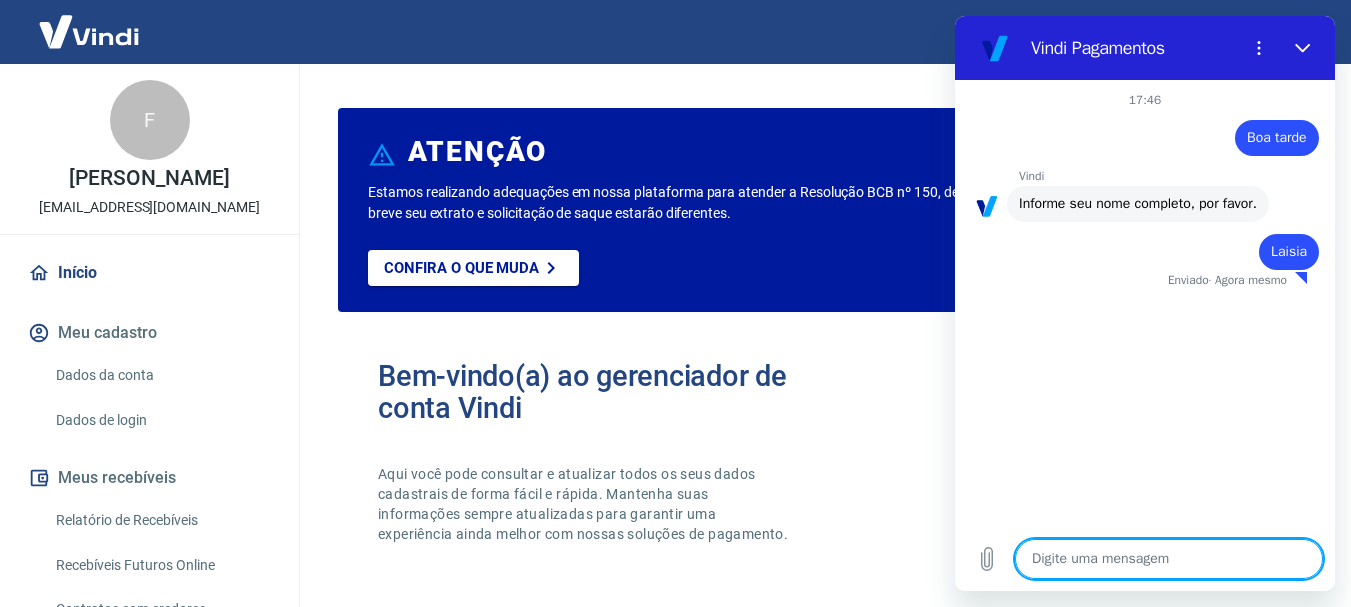 type on "x" 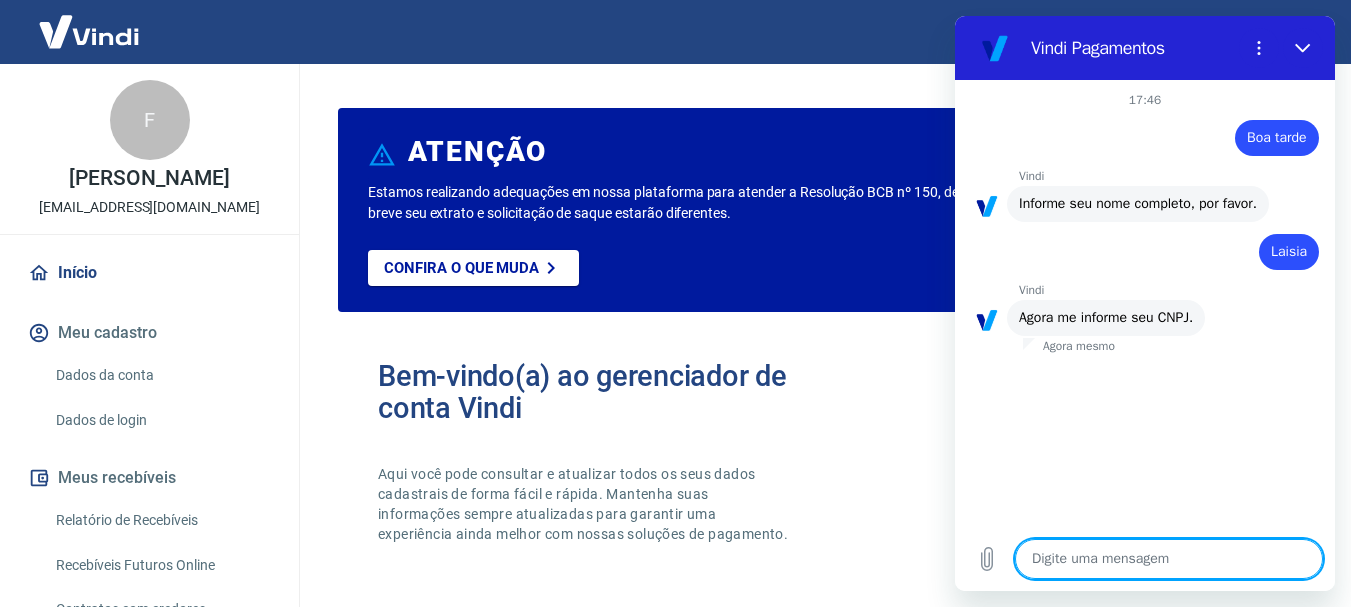 type on "3" 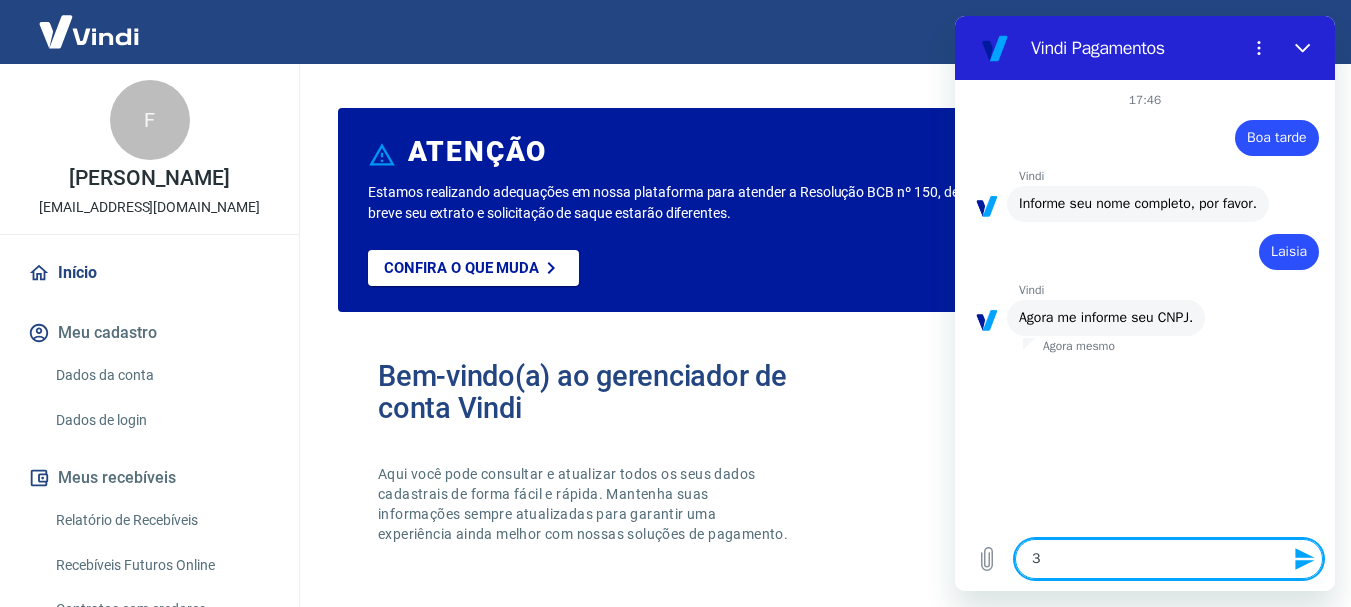 type on "35" 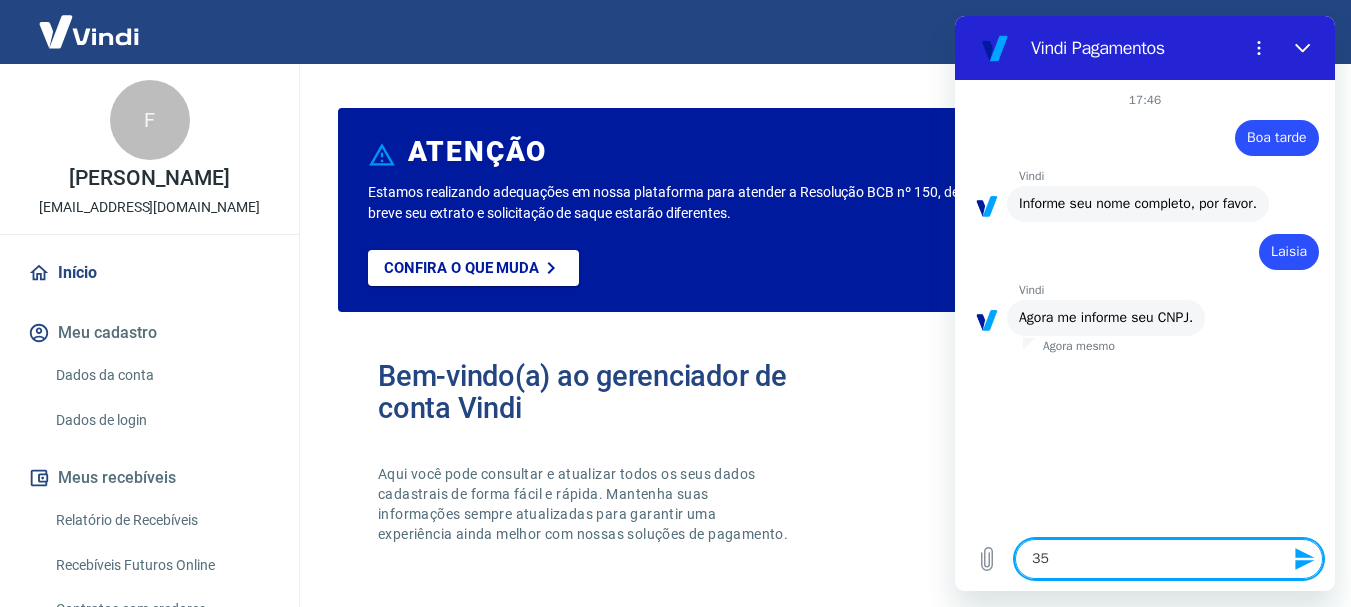 type on "357" 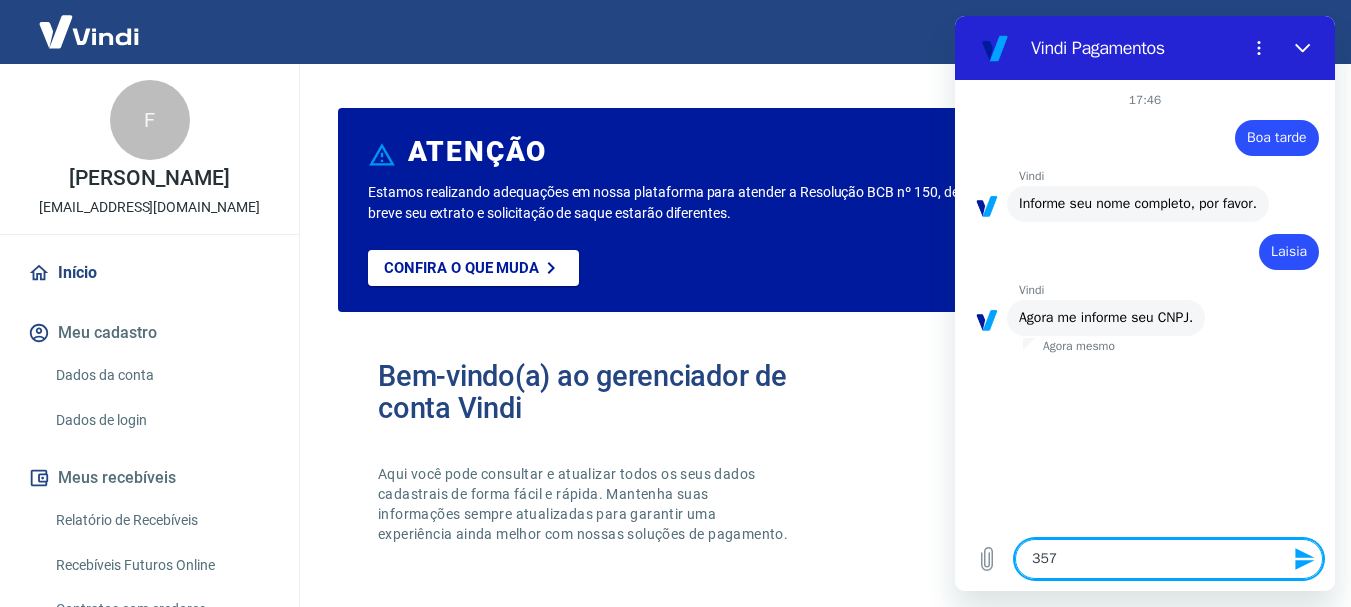 type on "3573" 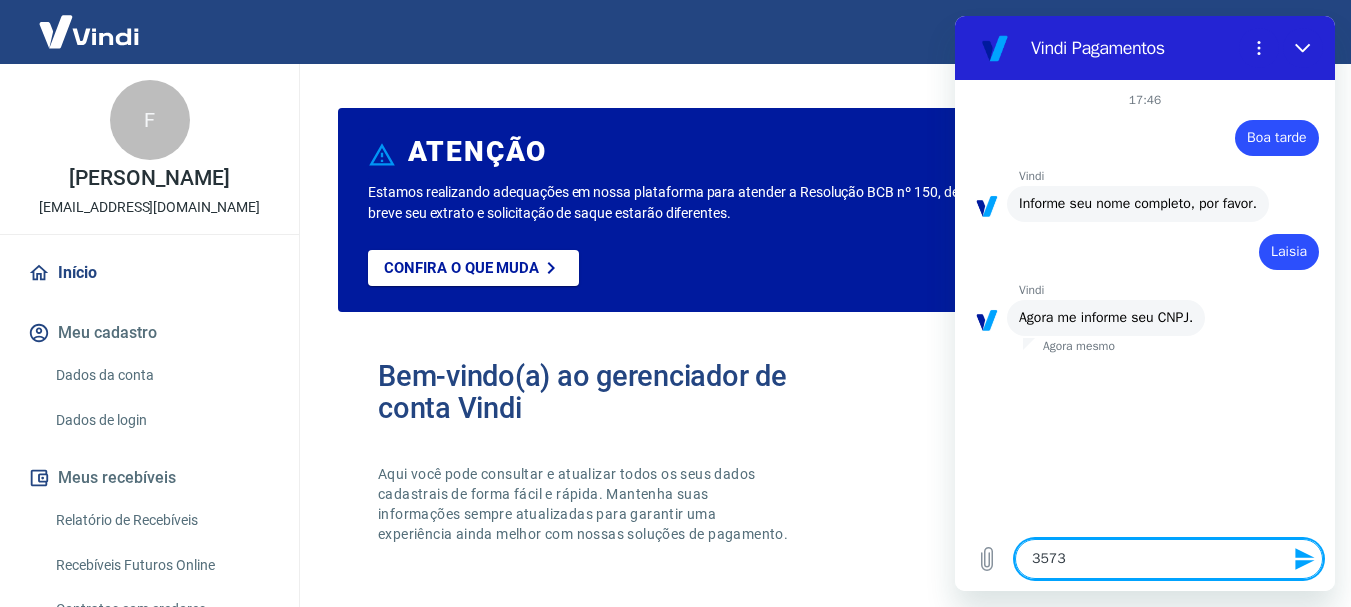 type on "35736" 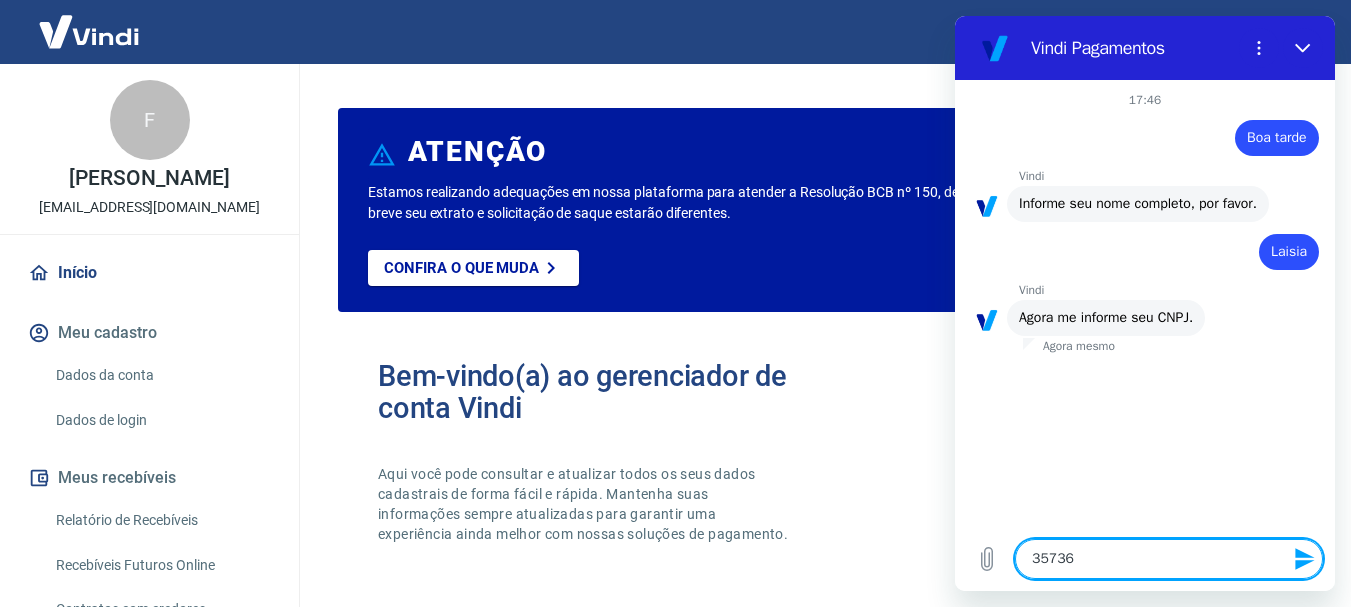 type on "x" 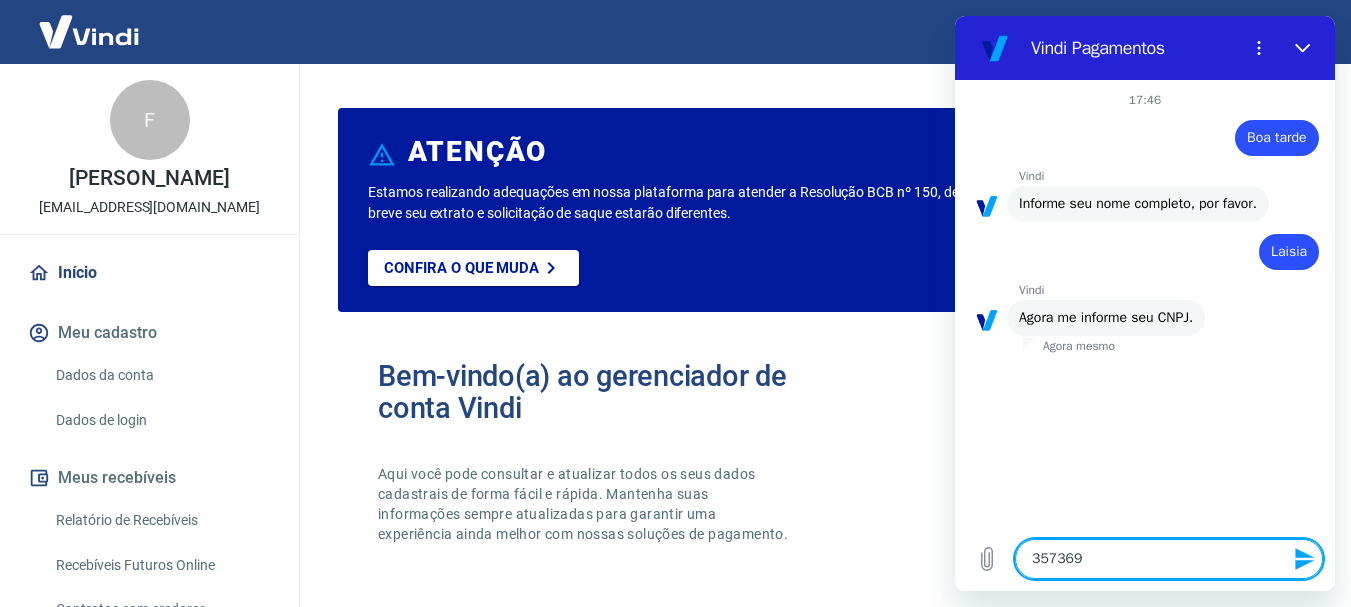 type on "3573694" 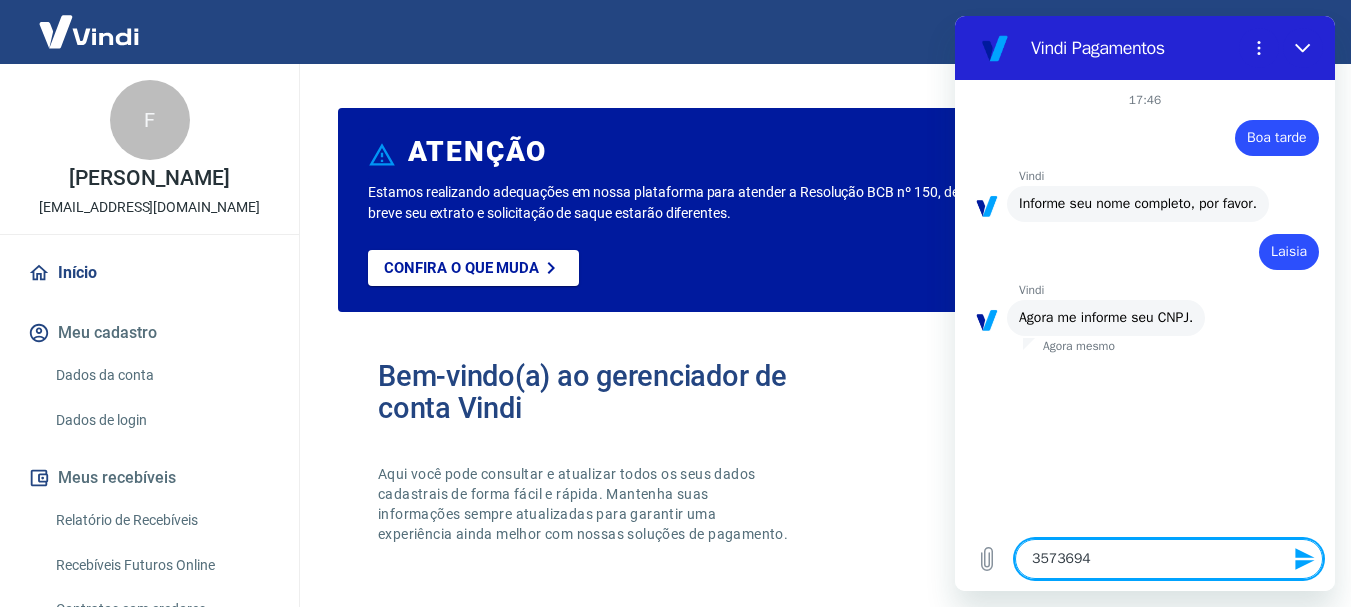 type on "35736946" 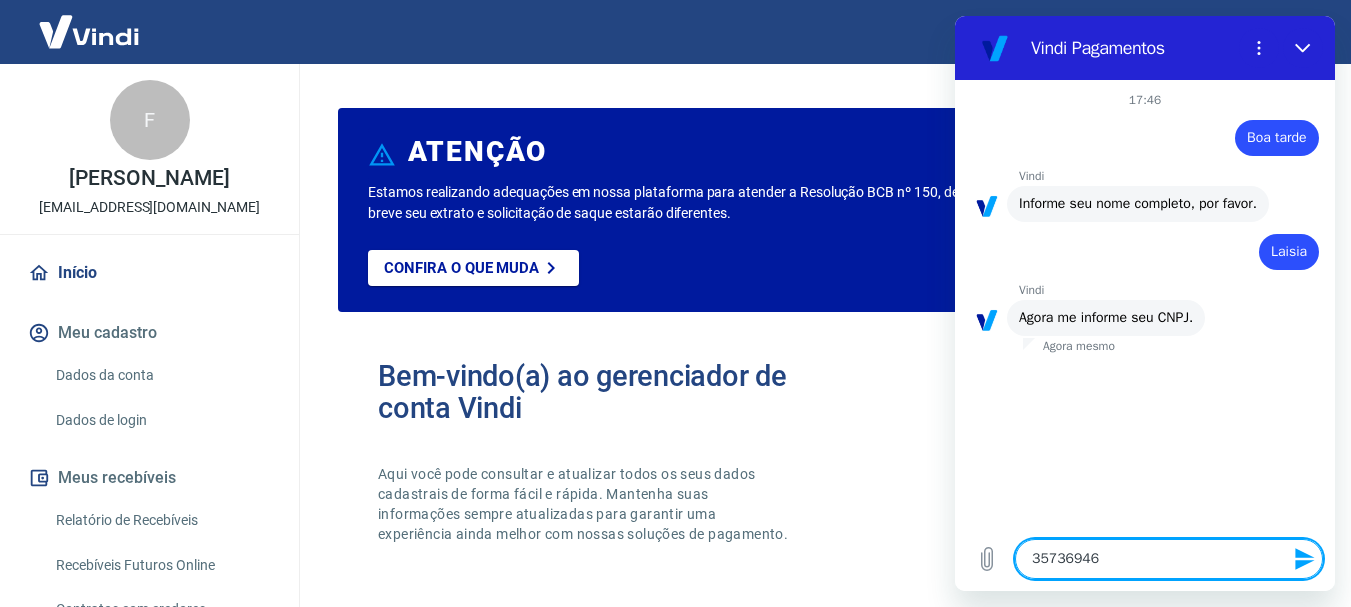 type on "357369460" 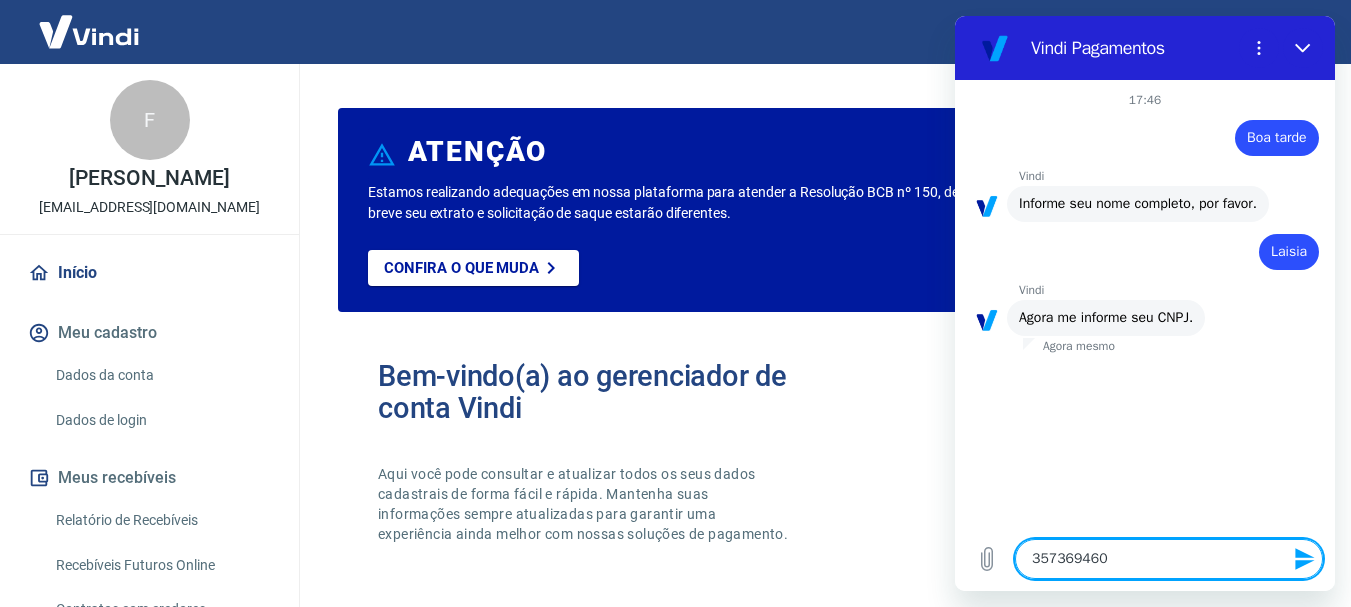 type on "3573694600" 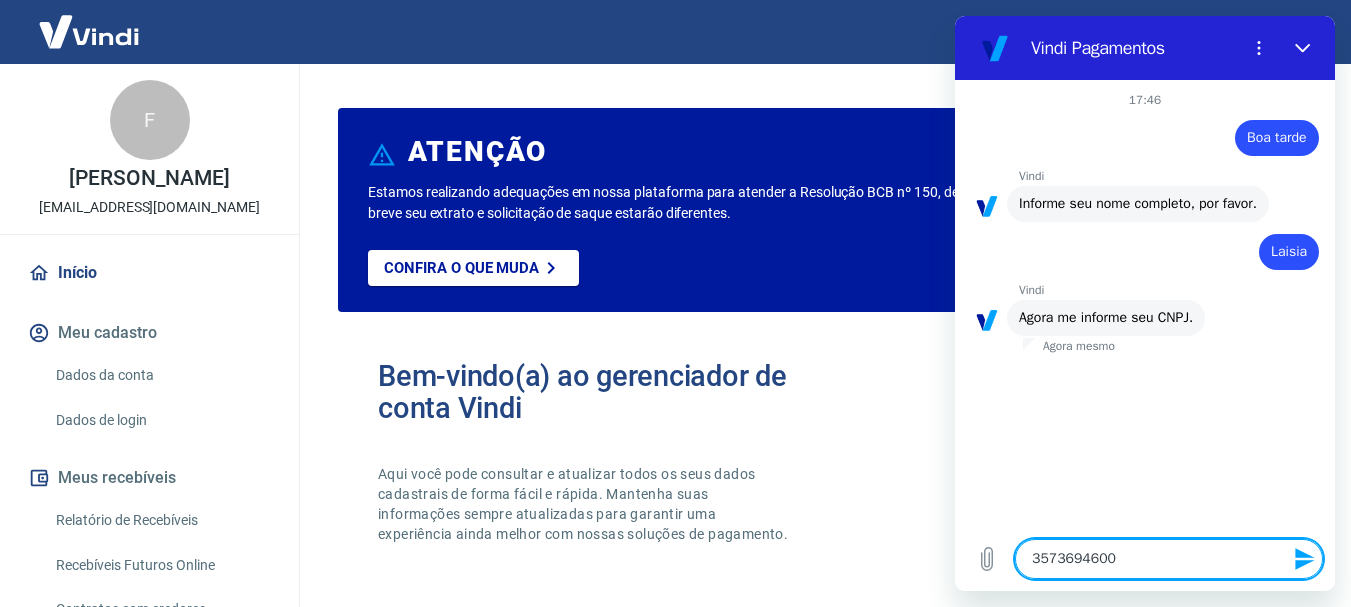 type on "35736946000" 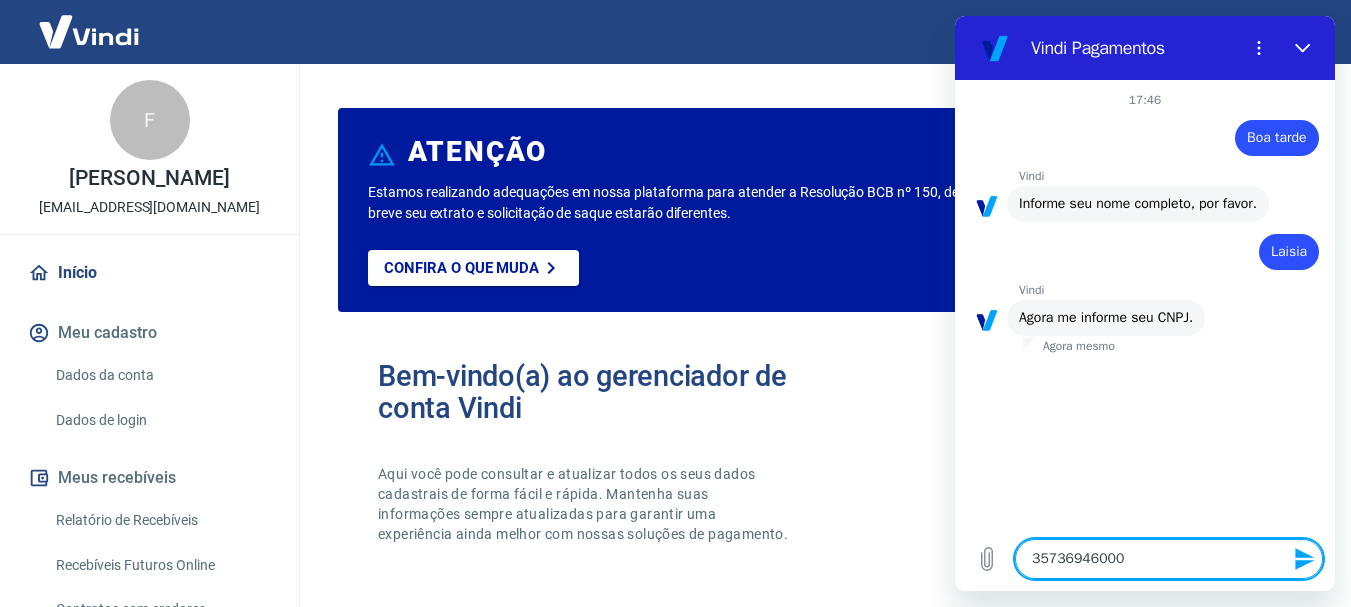 type on "357369460001" 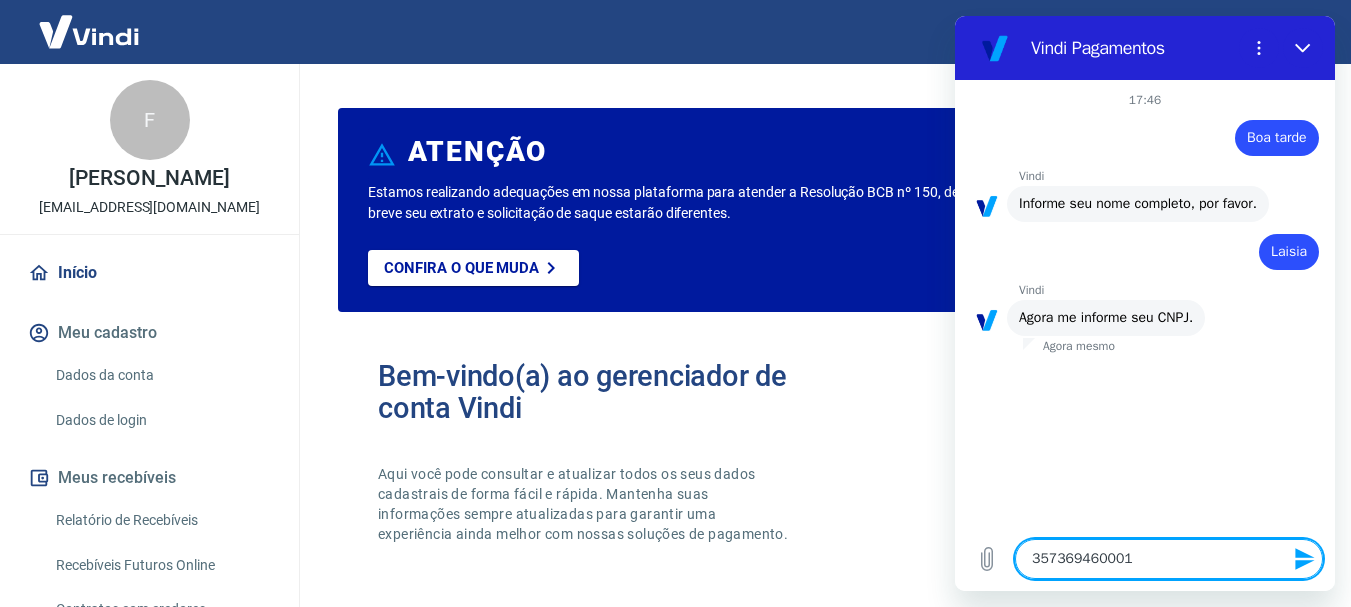type on "3573694600010" 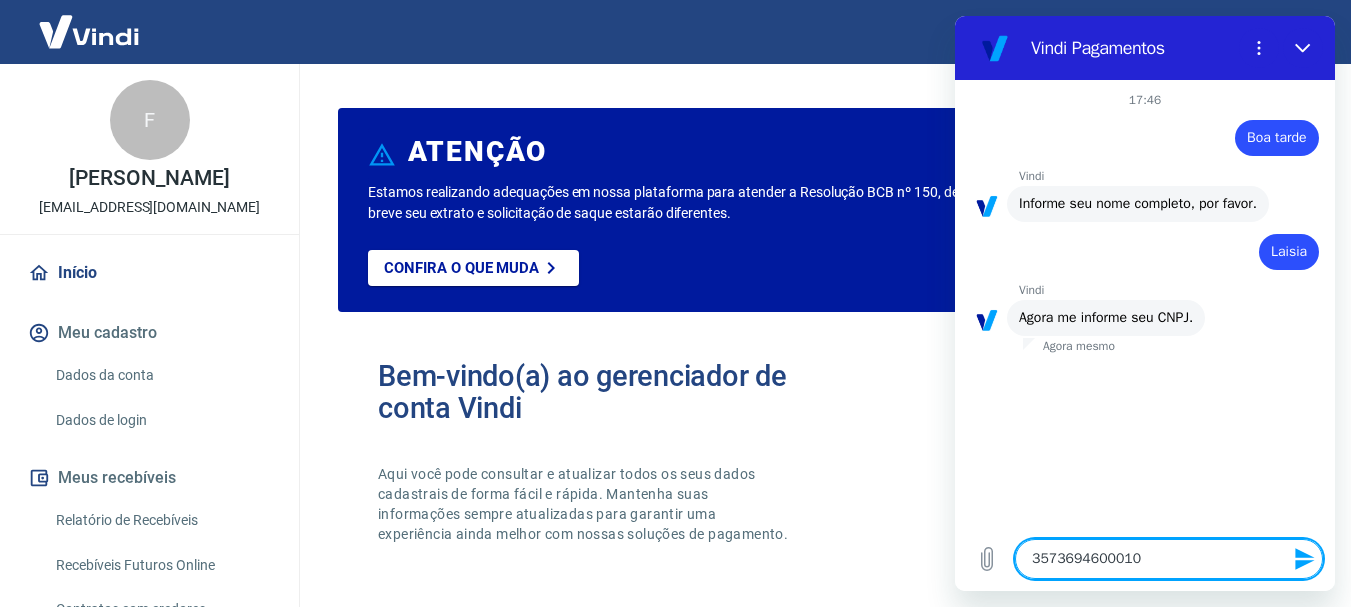 type on "35736946000103" 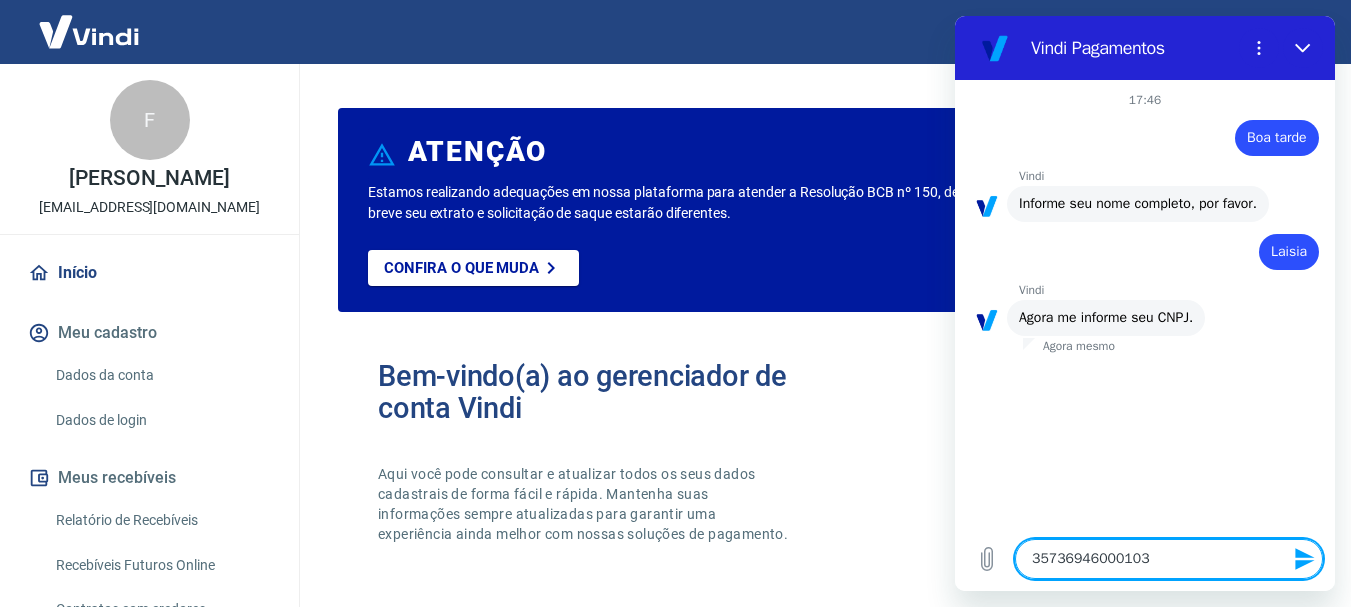 type on "x" 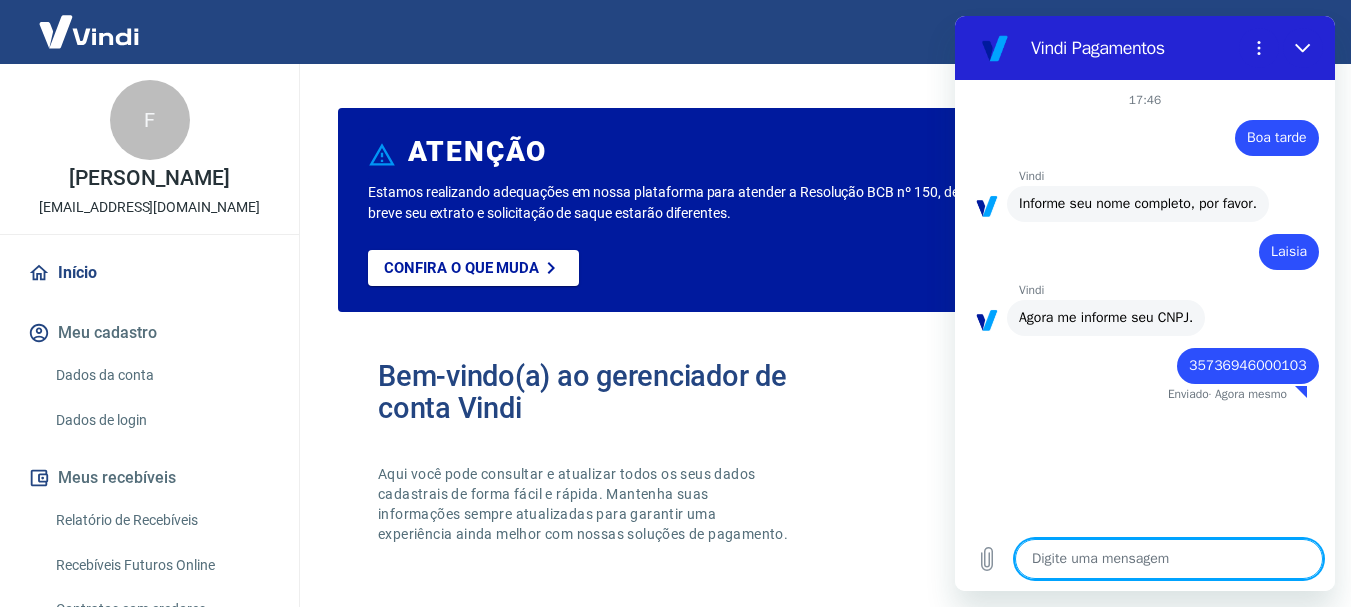 type on "x" 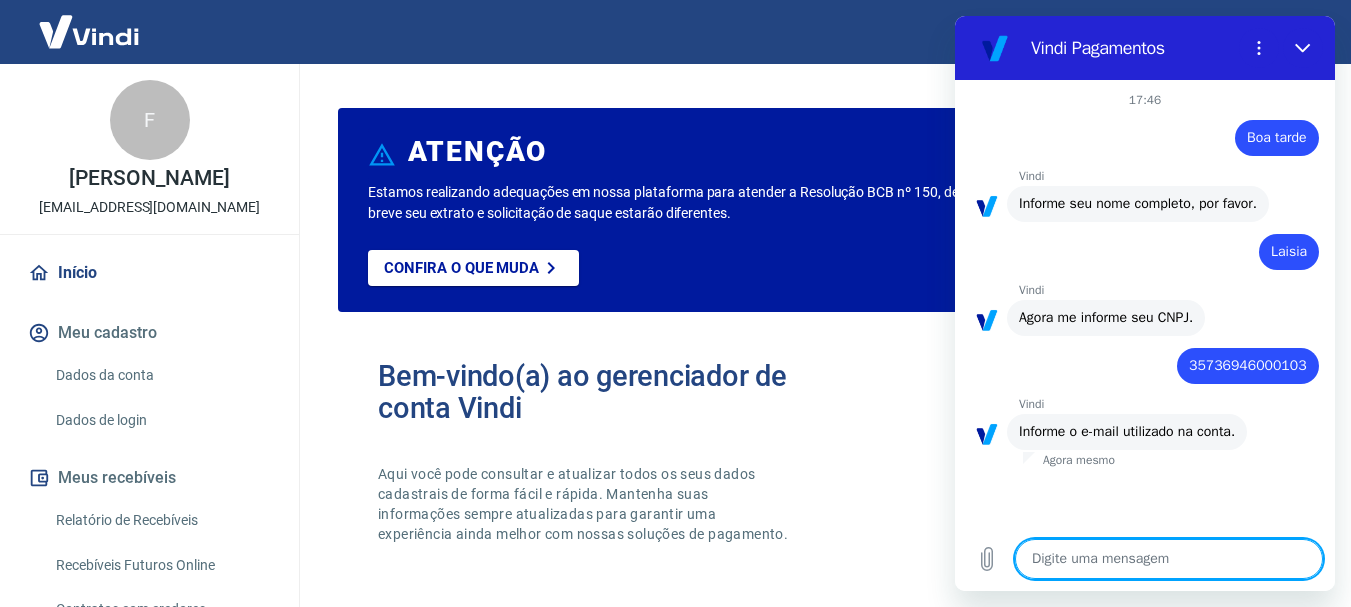 type on "c" 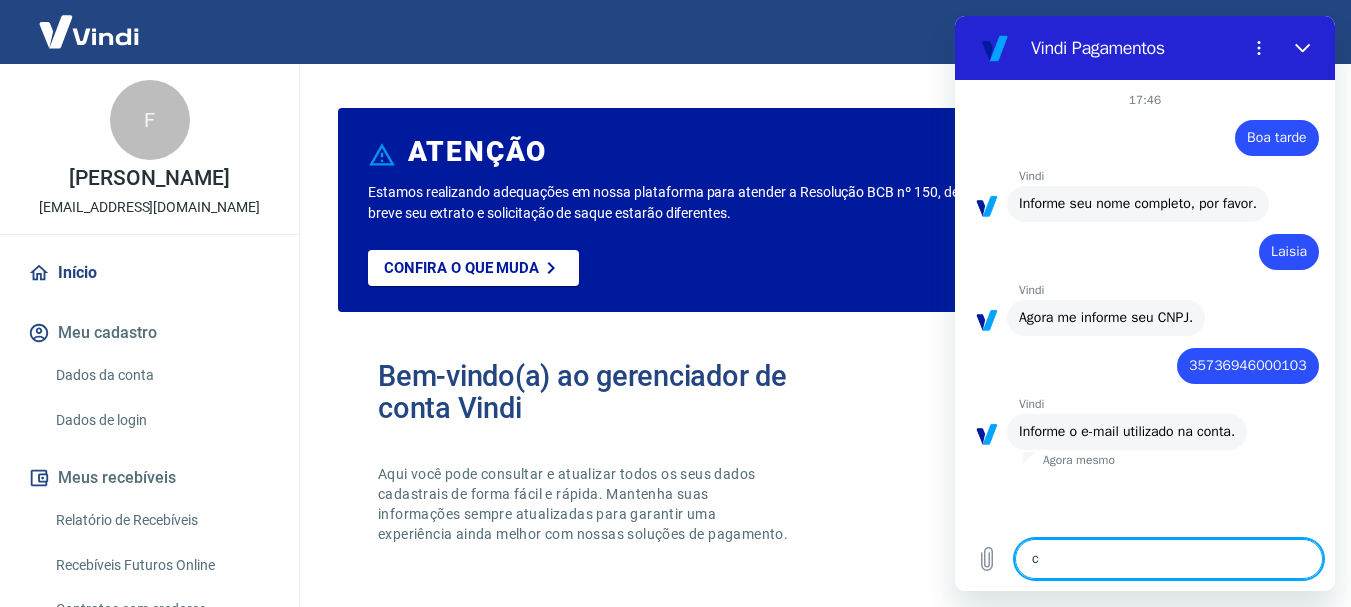 type on "x" 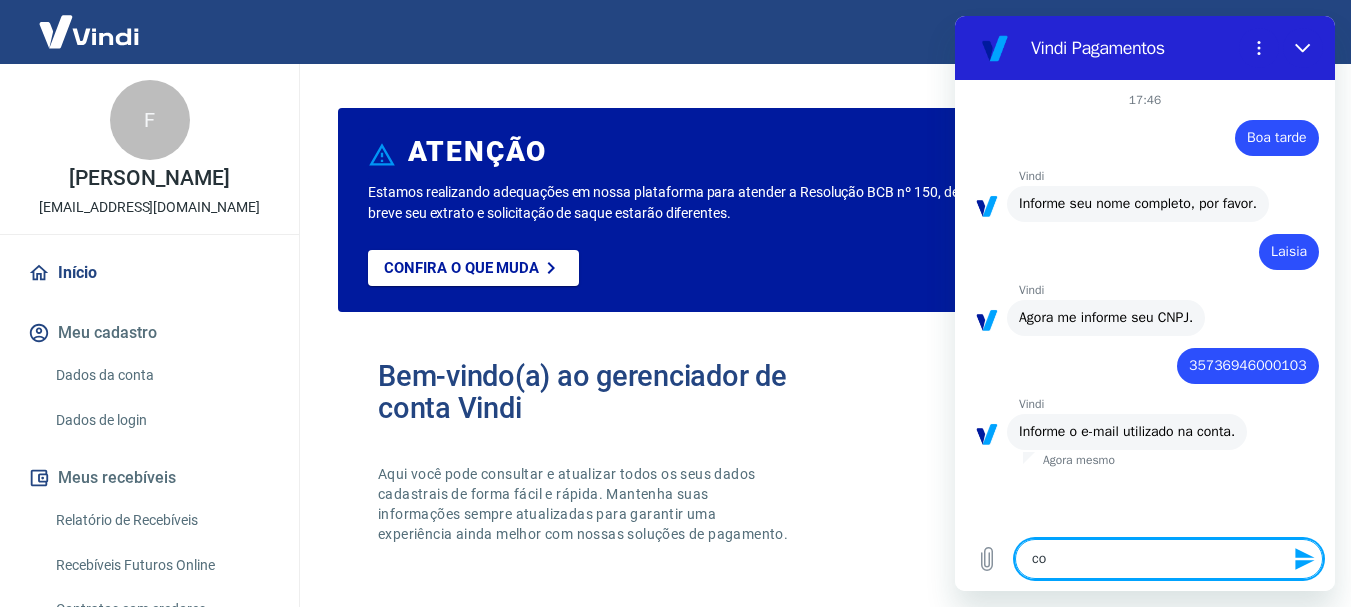 type on "con" 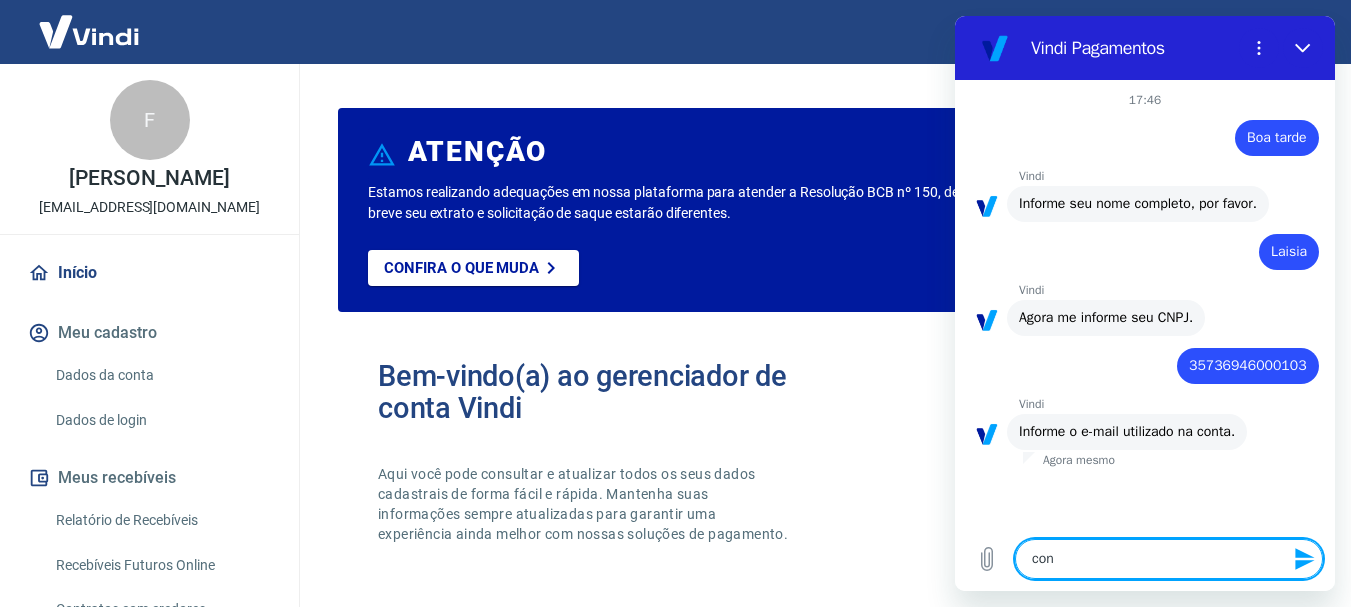 type on "cont" 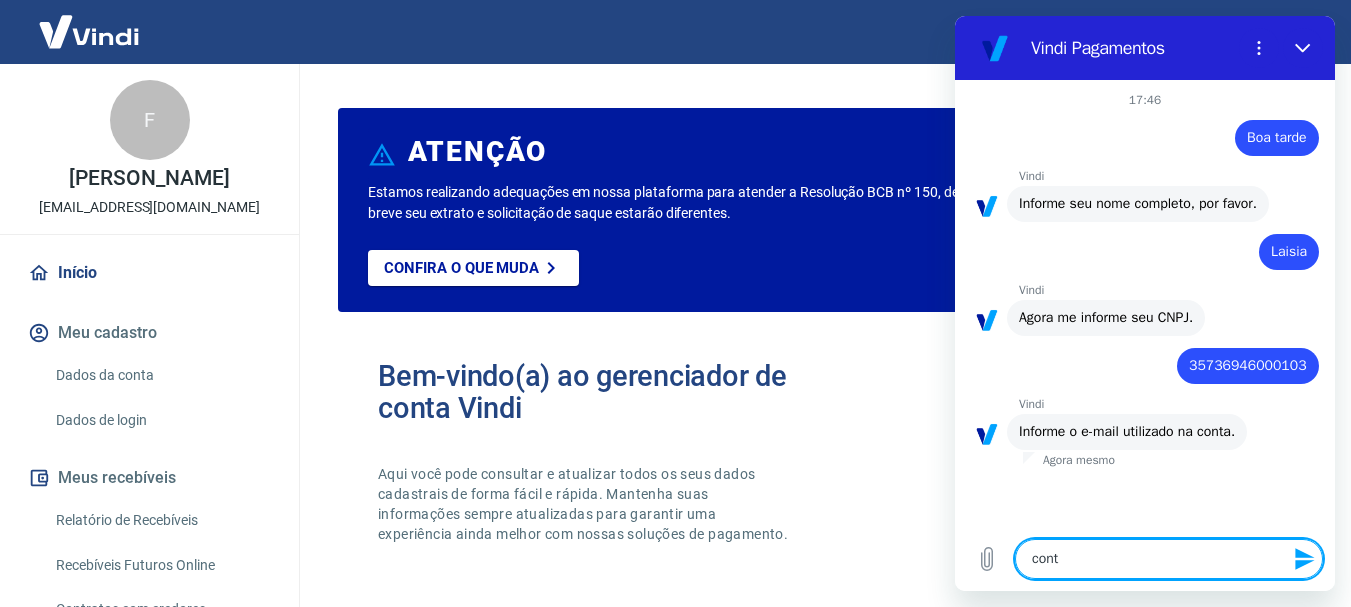 type on "conta" 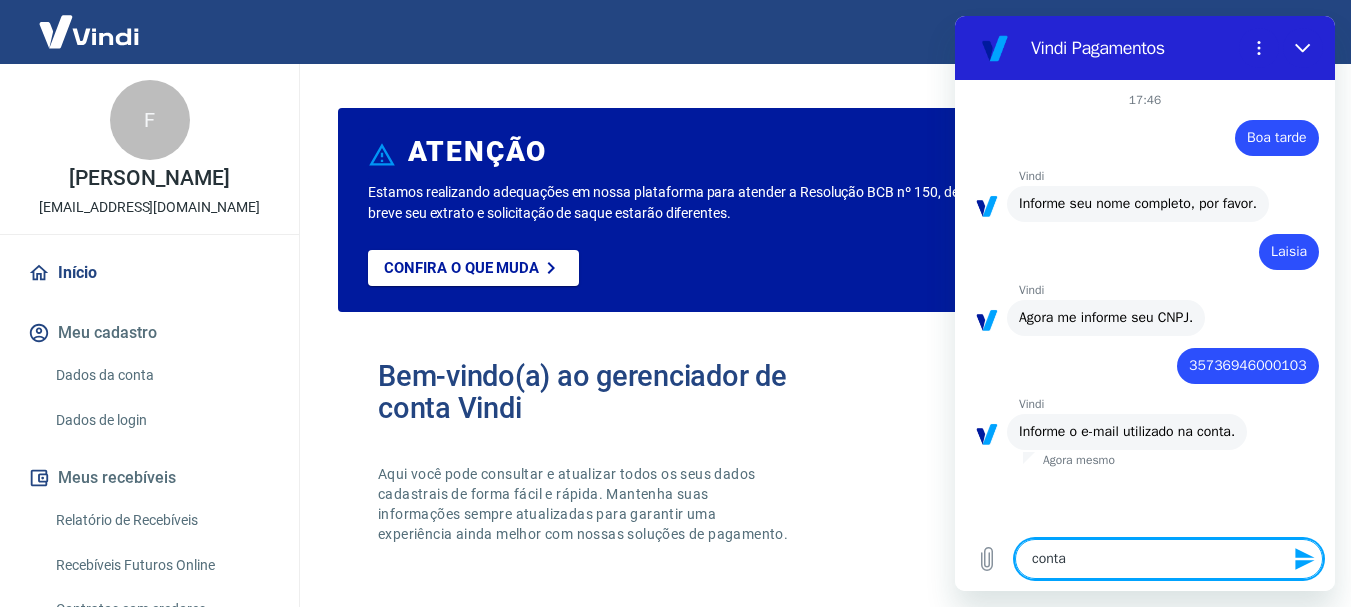 type on "contat" 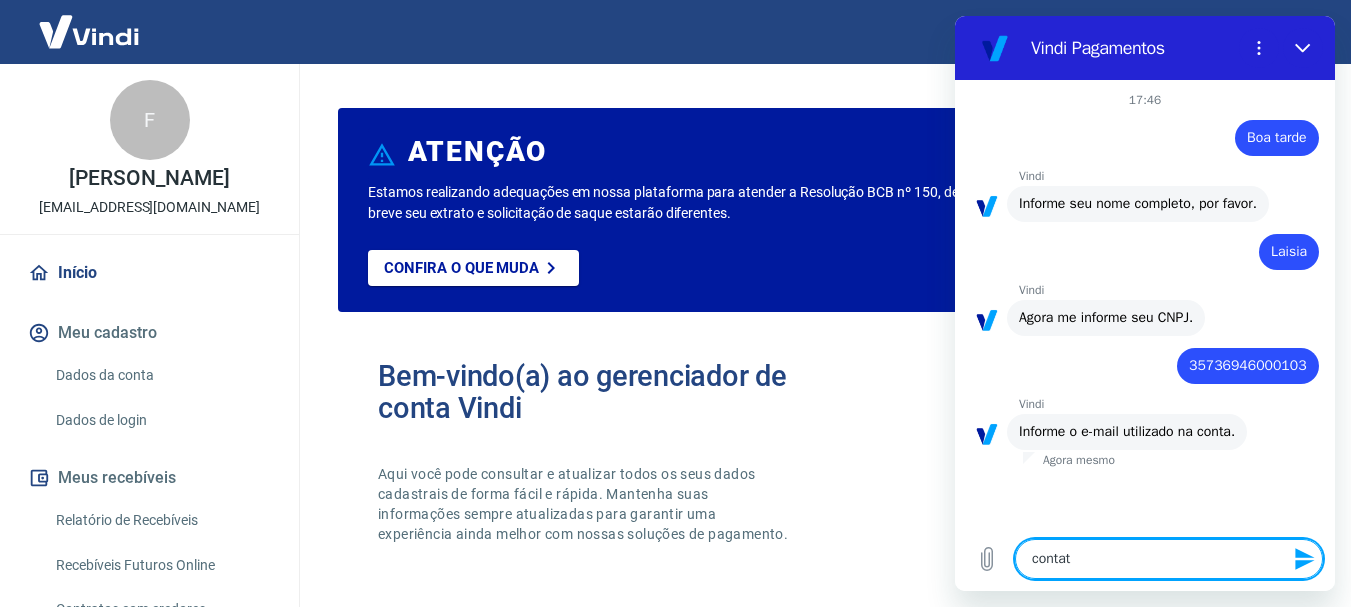 type on "contato" 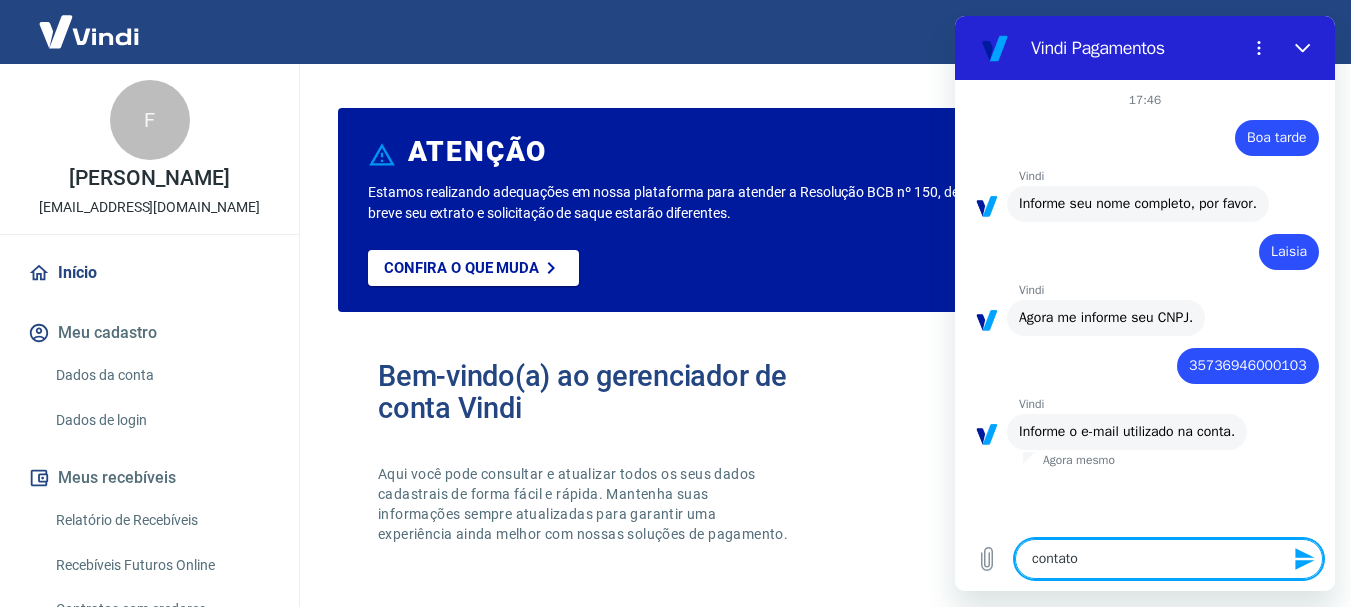 type on "contato@" 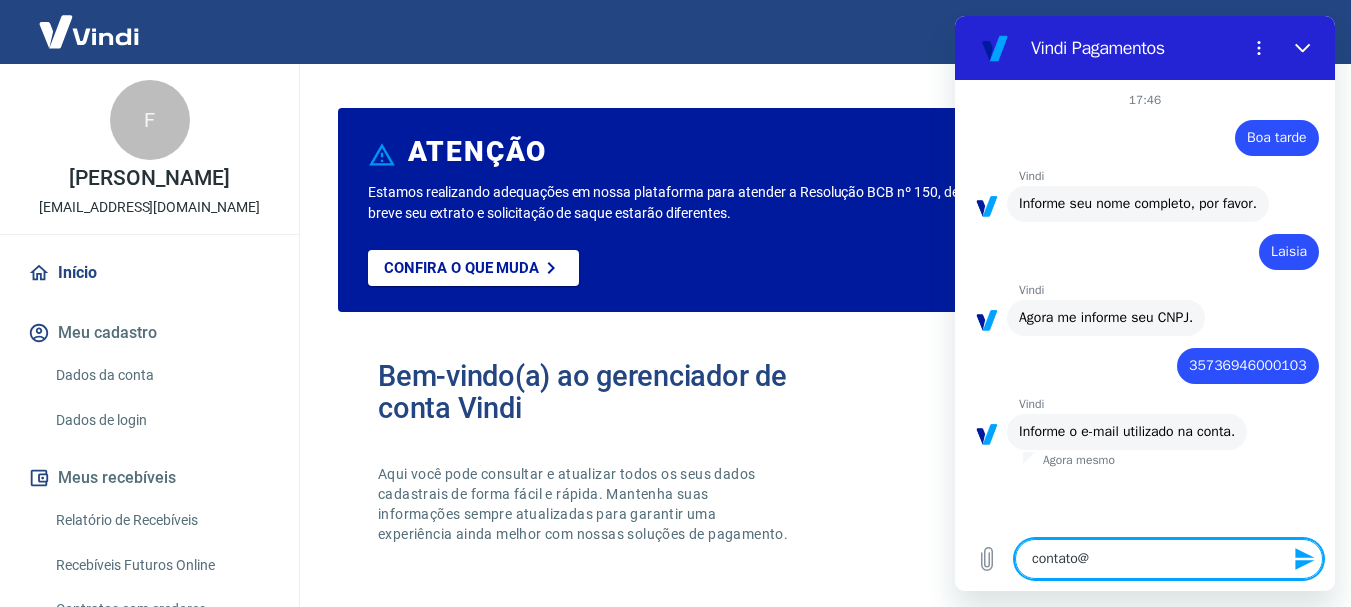 type on "contato@i" 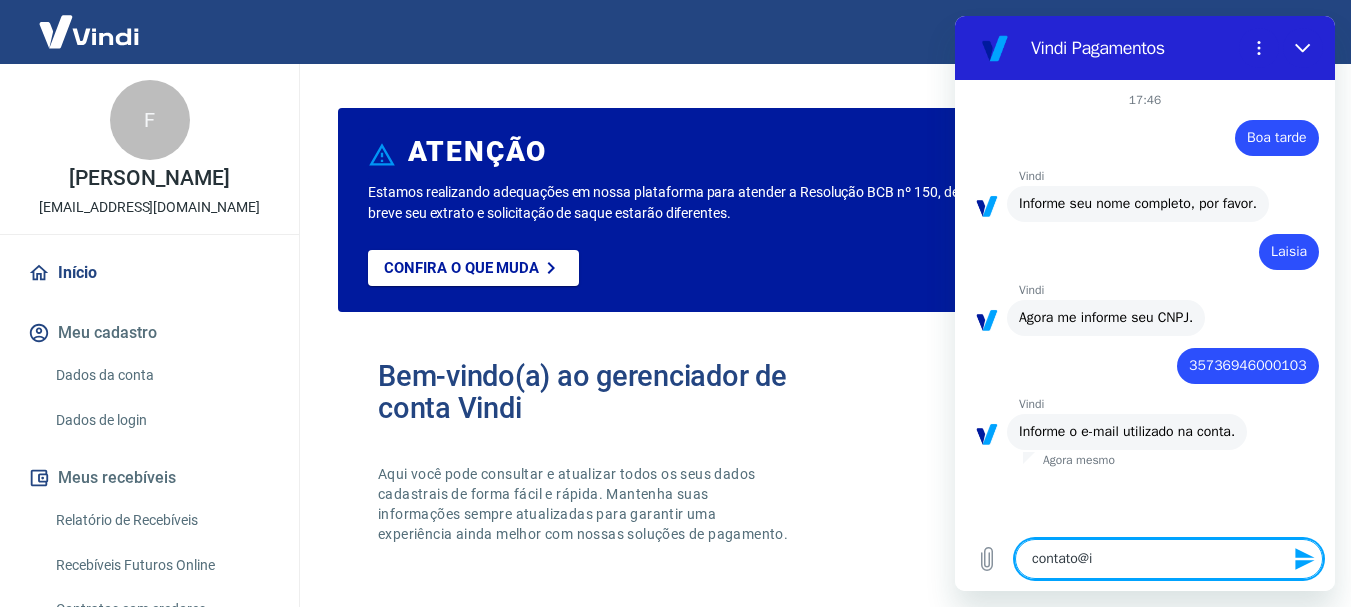 type on "contato@in" 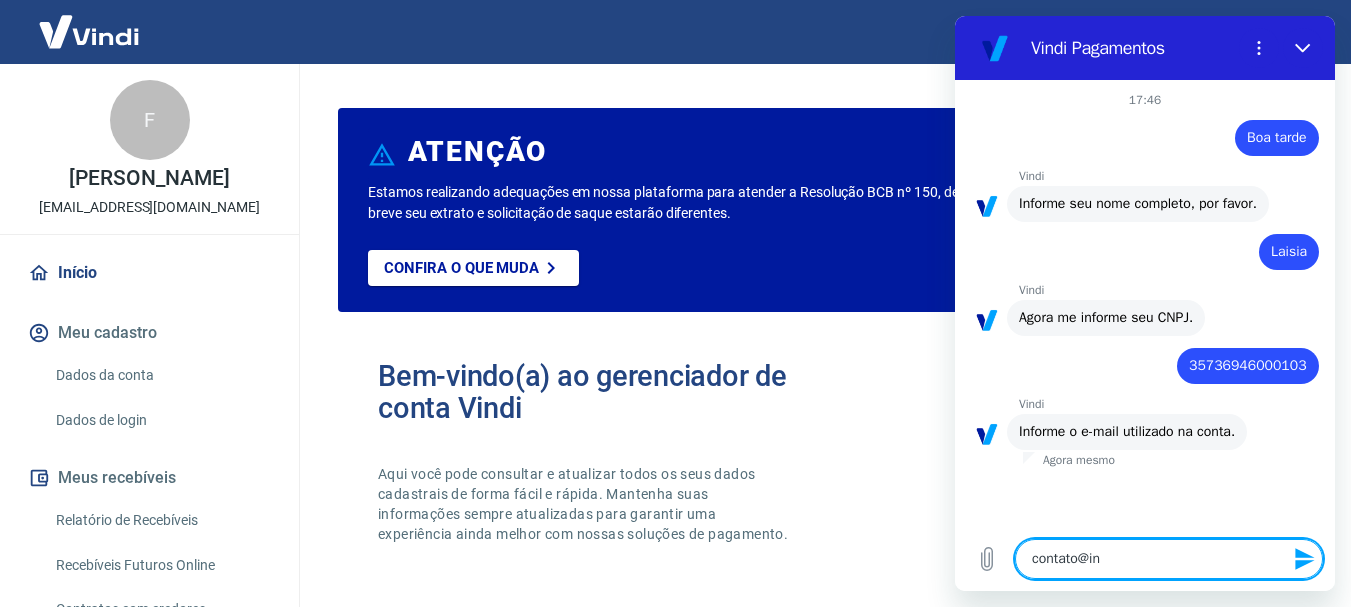 type on "contato@int" 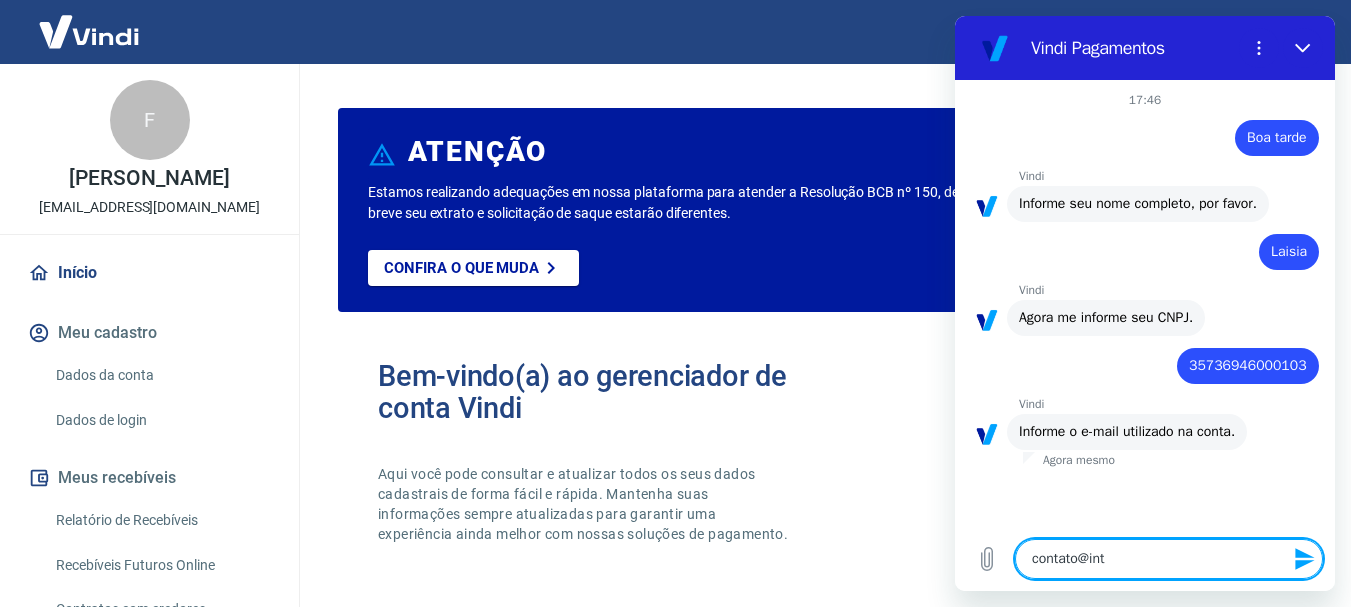 type on "contato@inte" 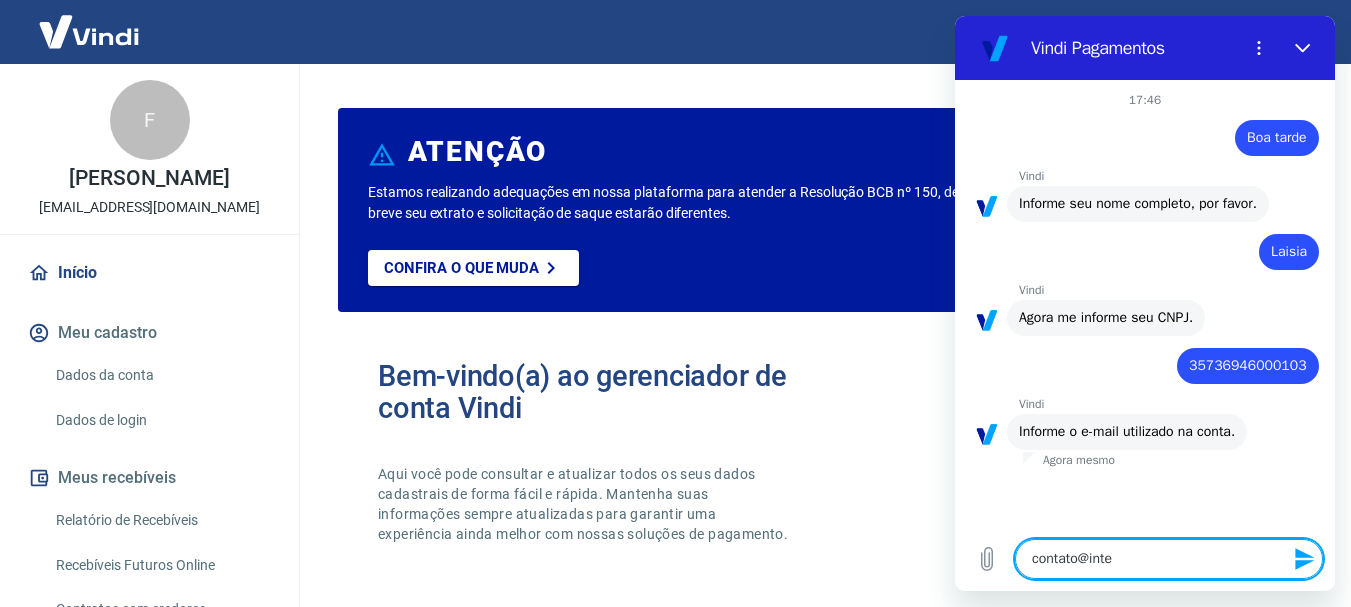type on "contato@inter" 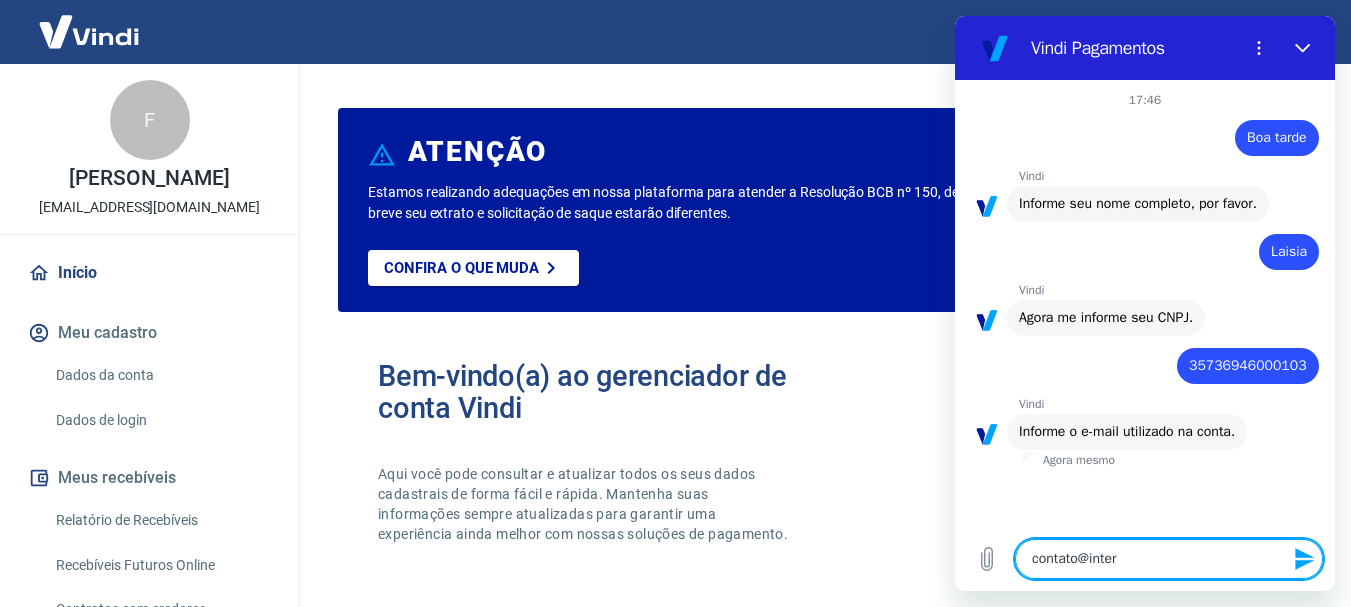 type on "contato@intera" 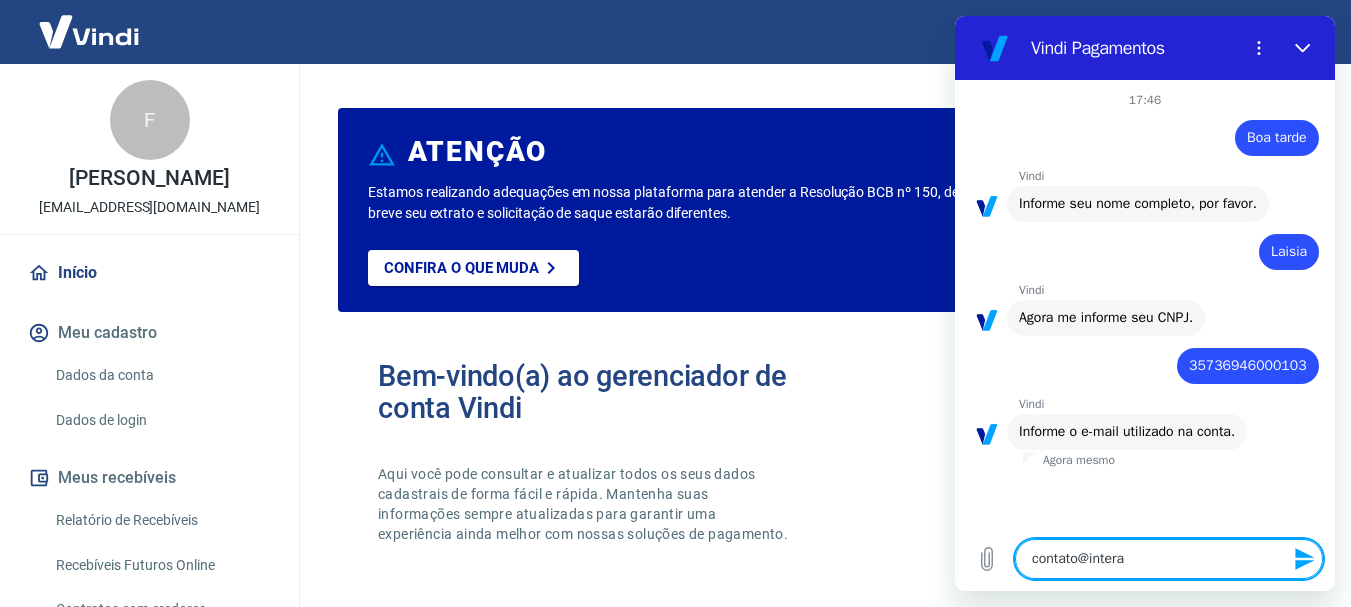 type on "contato@interat" 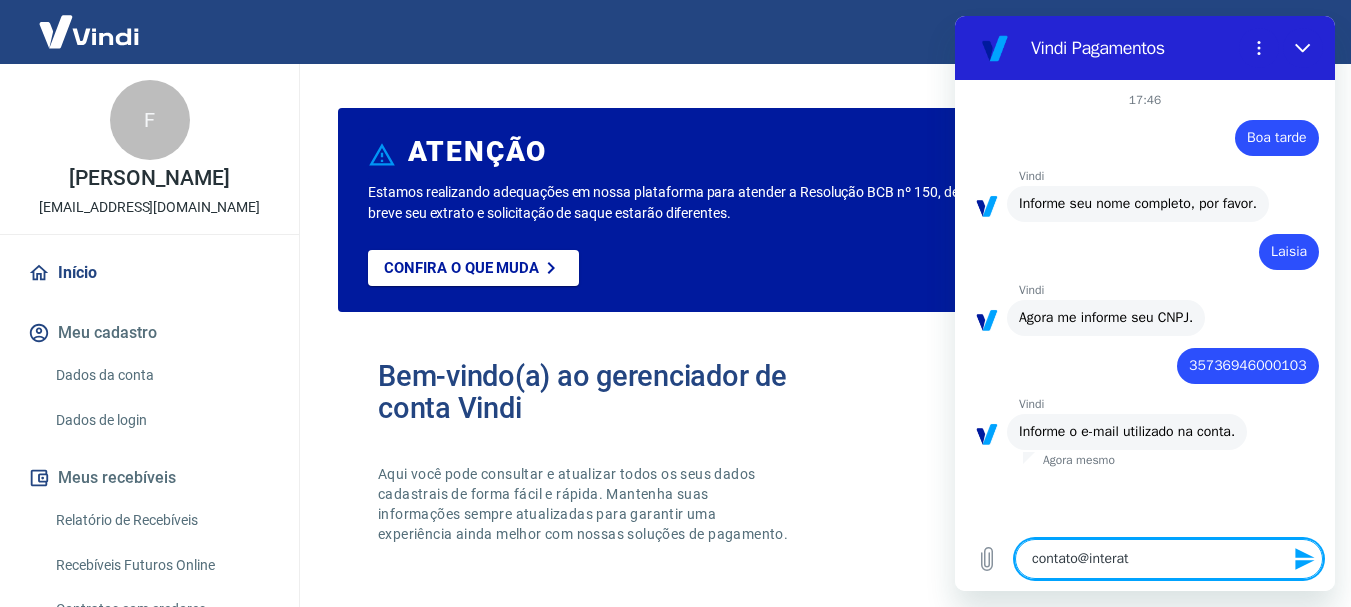 type on "contato@interati" 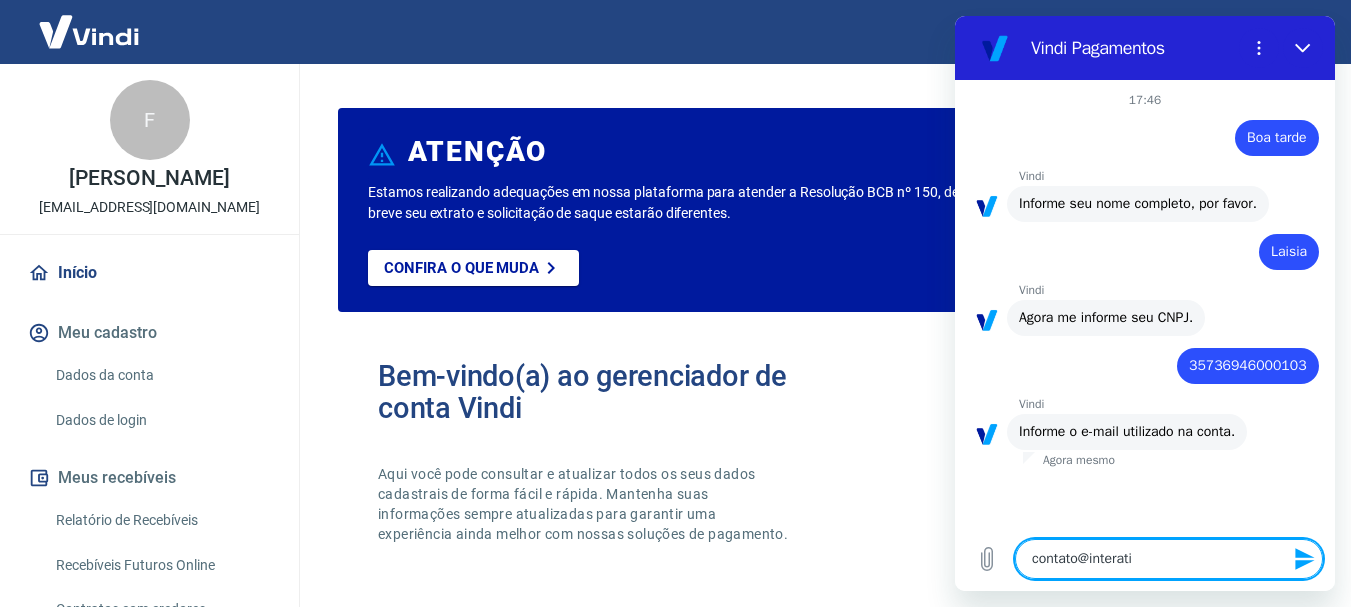 type on "contato@interativ" 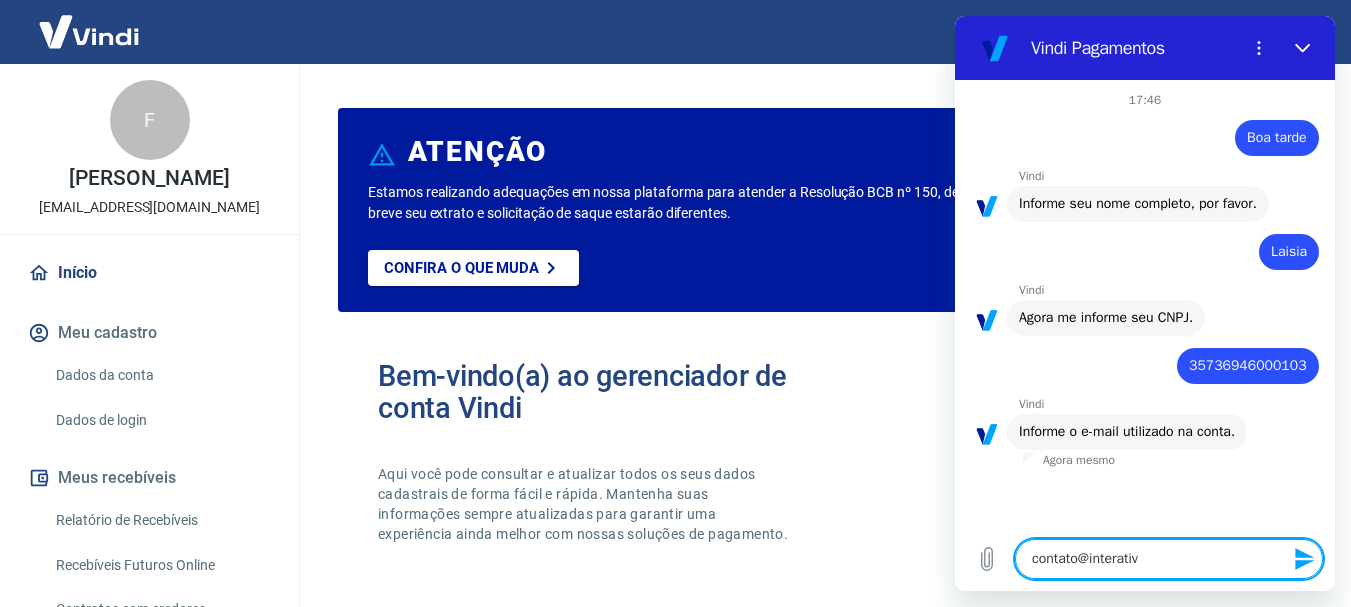 type on "contato@interativa" 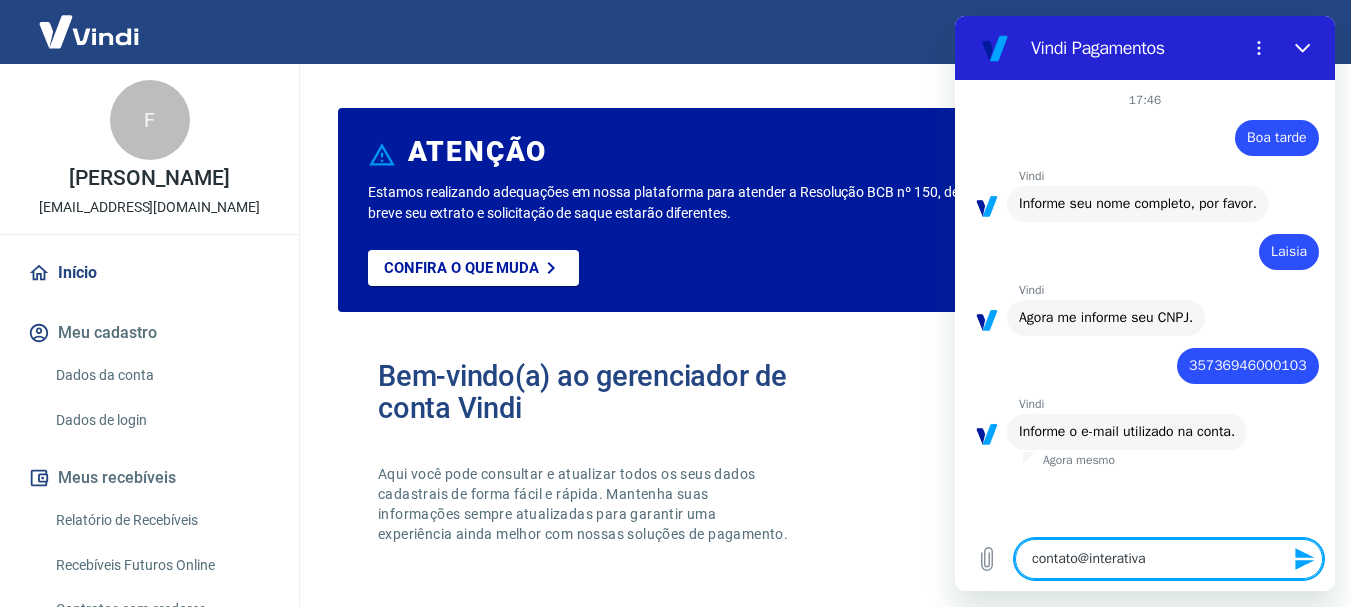 type on "contato@interativan" 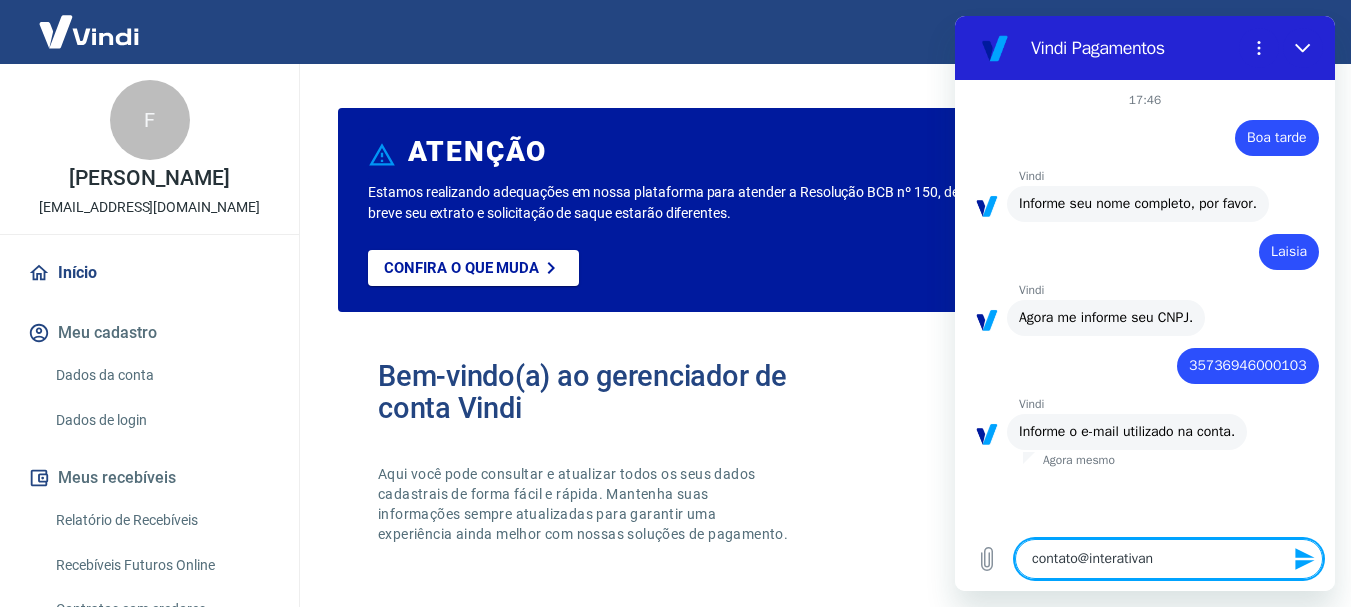 type on "contato@interativanu" 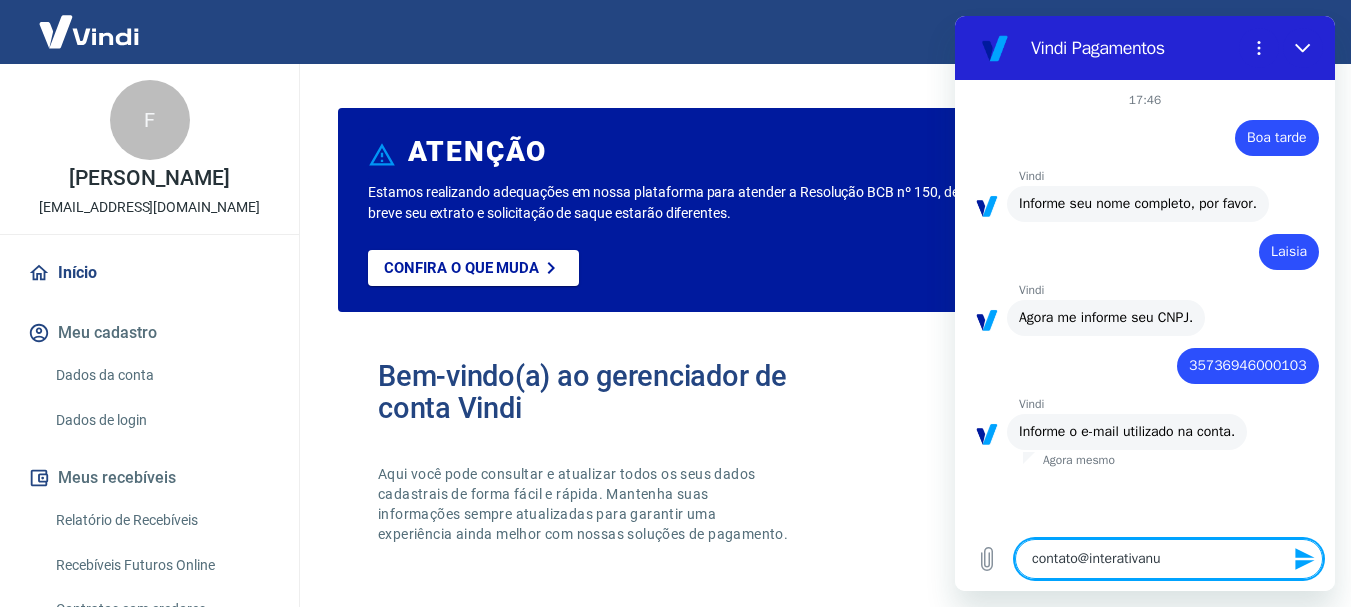 type on "contato@interativanut" 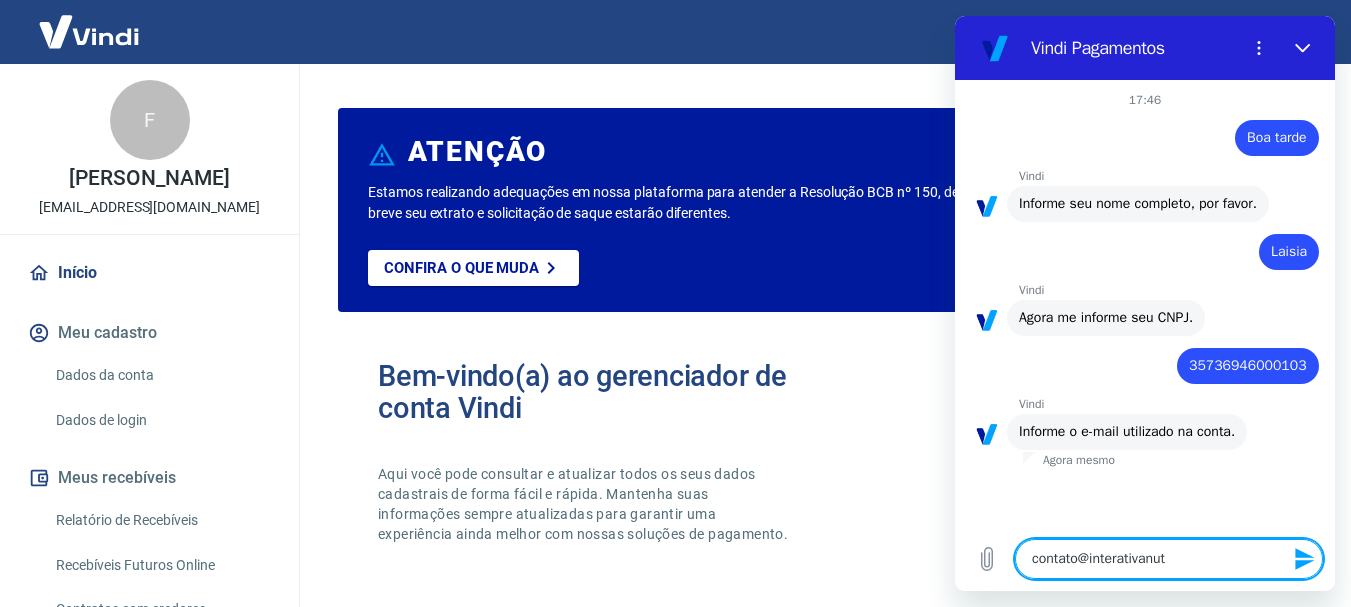 type on "contato@interativanutr" 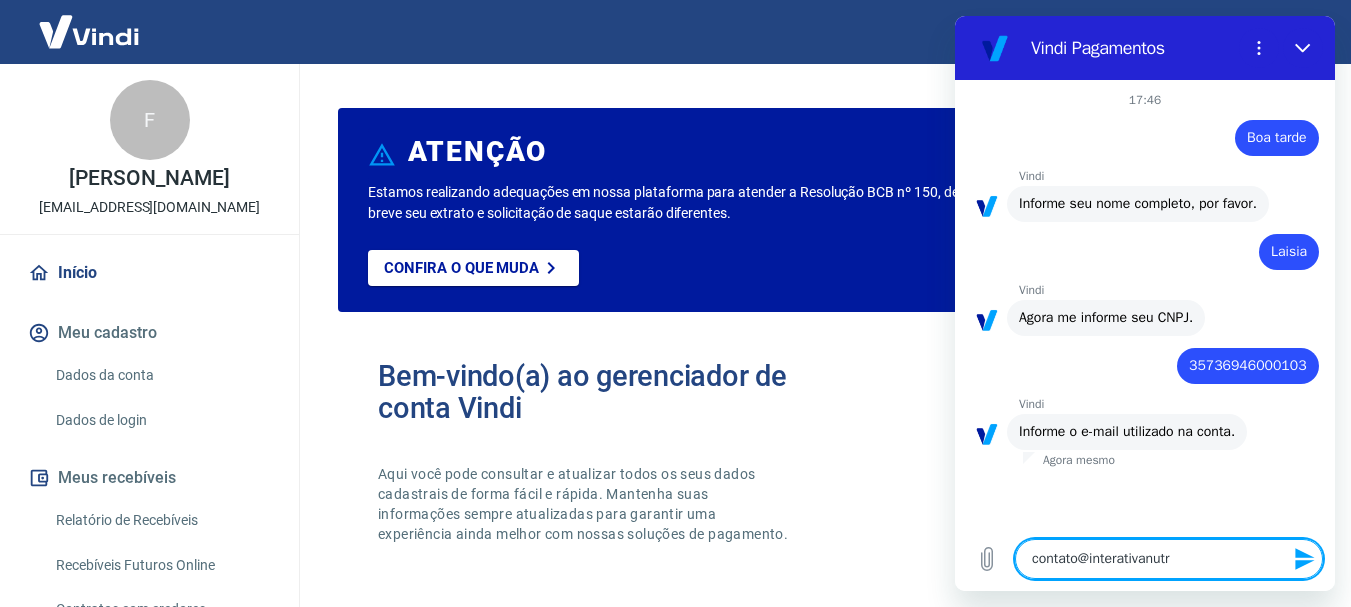 type on "contato@interativanutri" 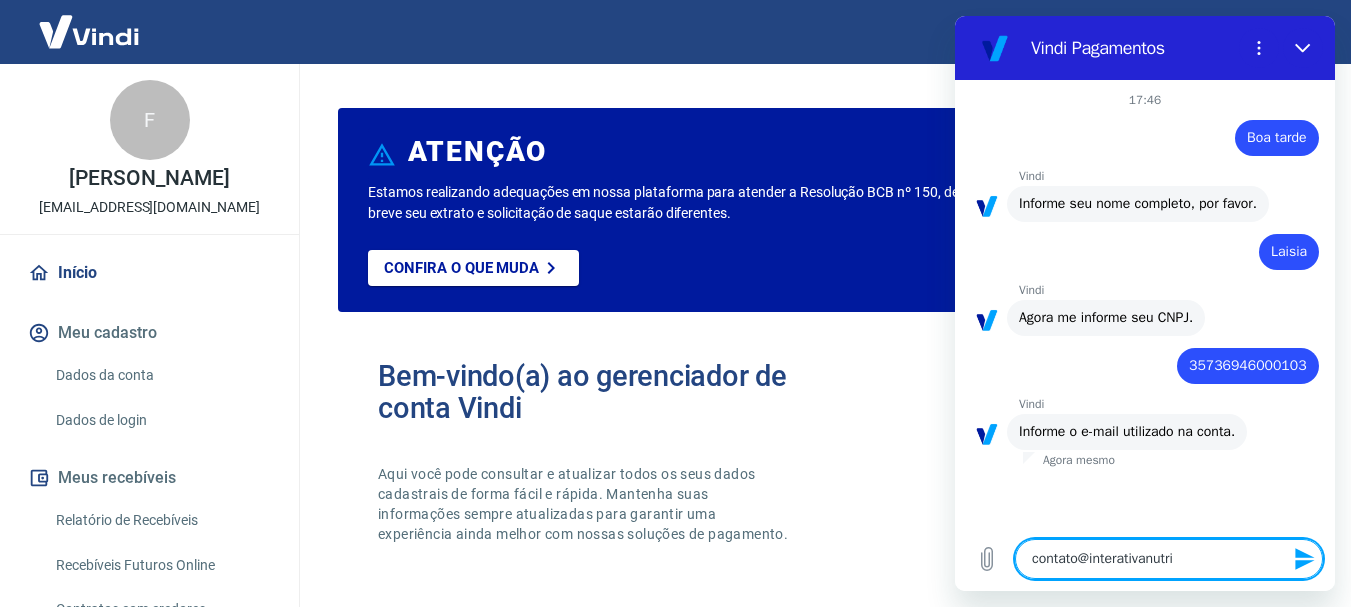 type on "contato@interativanutric" 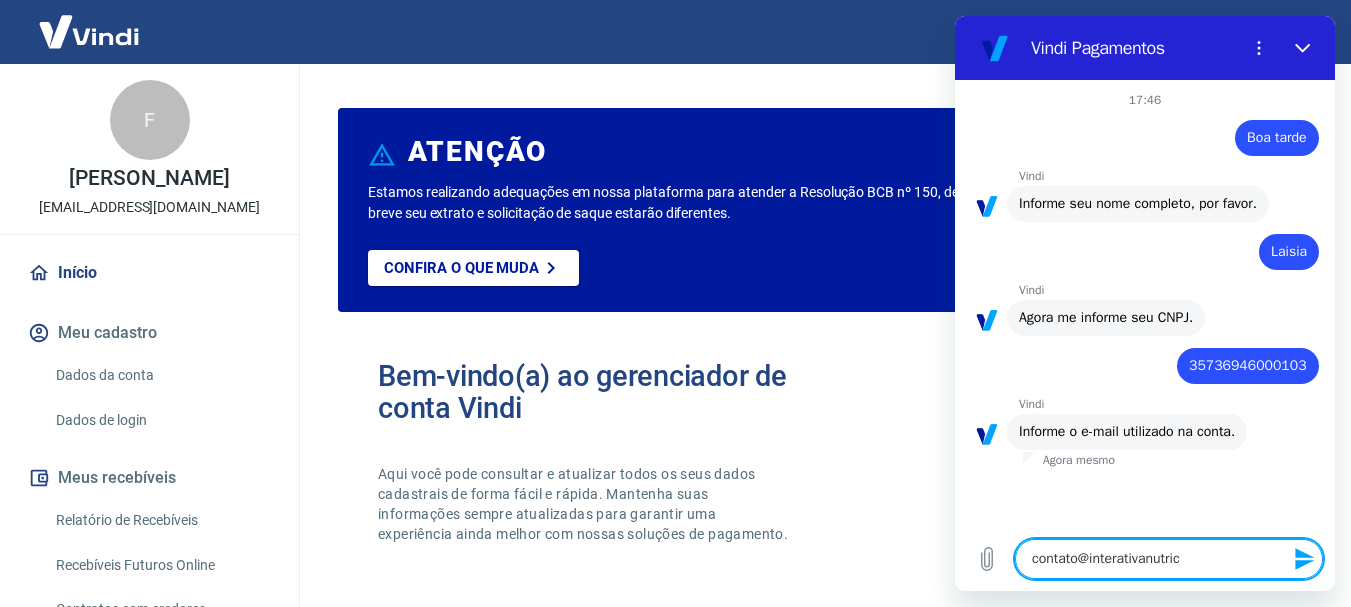 type on "contato@interativanutrica" 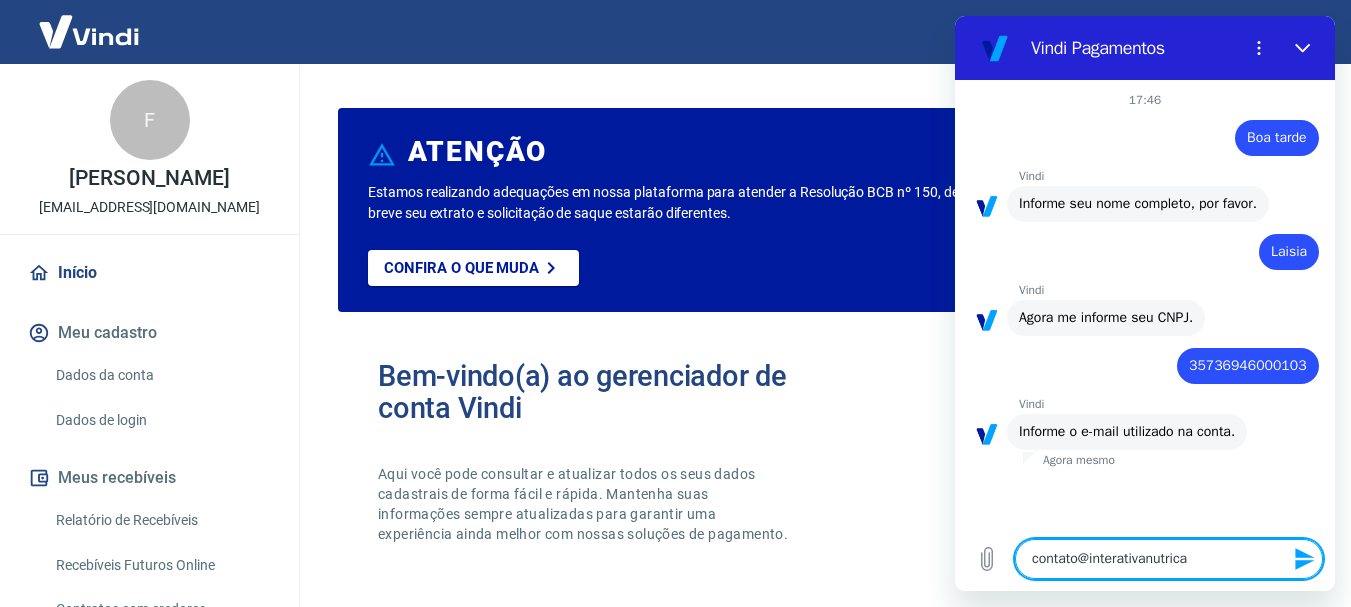 type on "contato@interativanutricao" 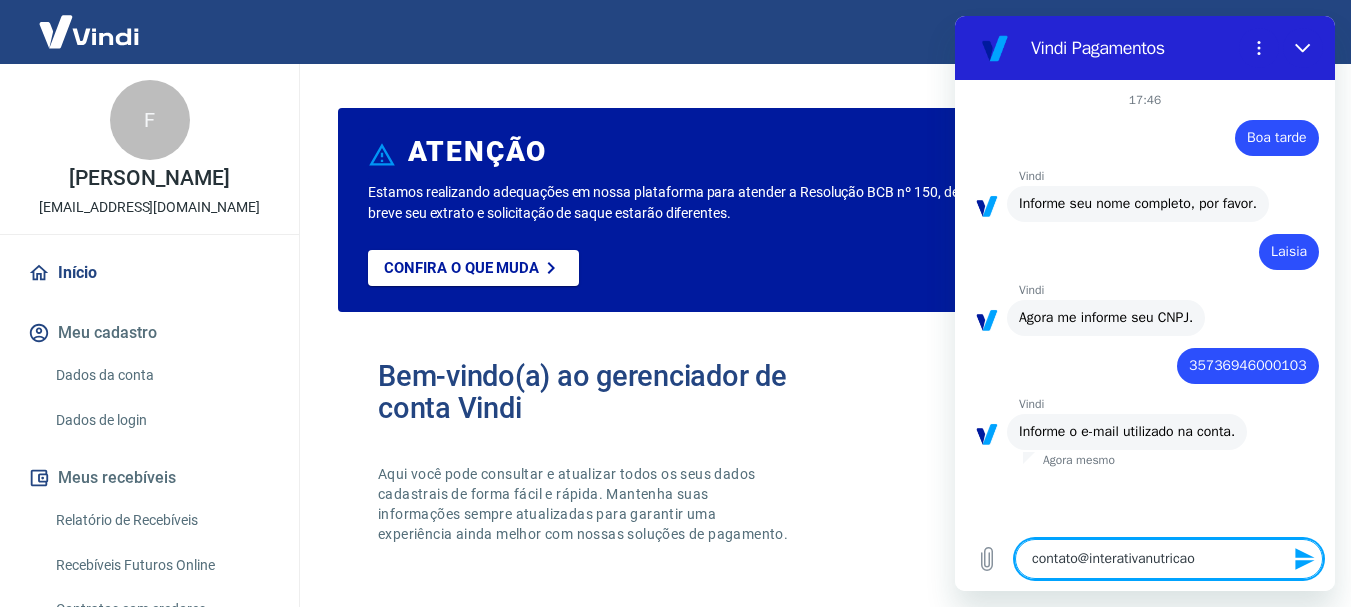 type on "contato@interativanutricao." 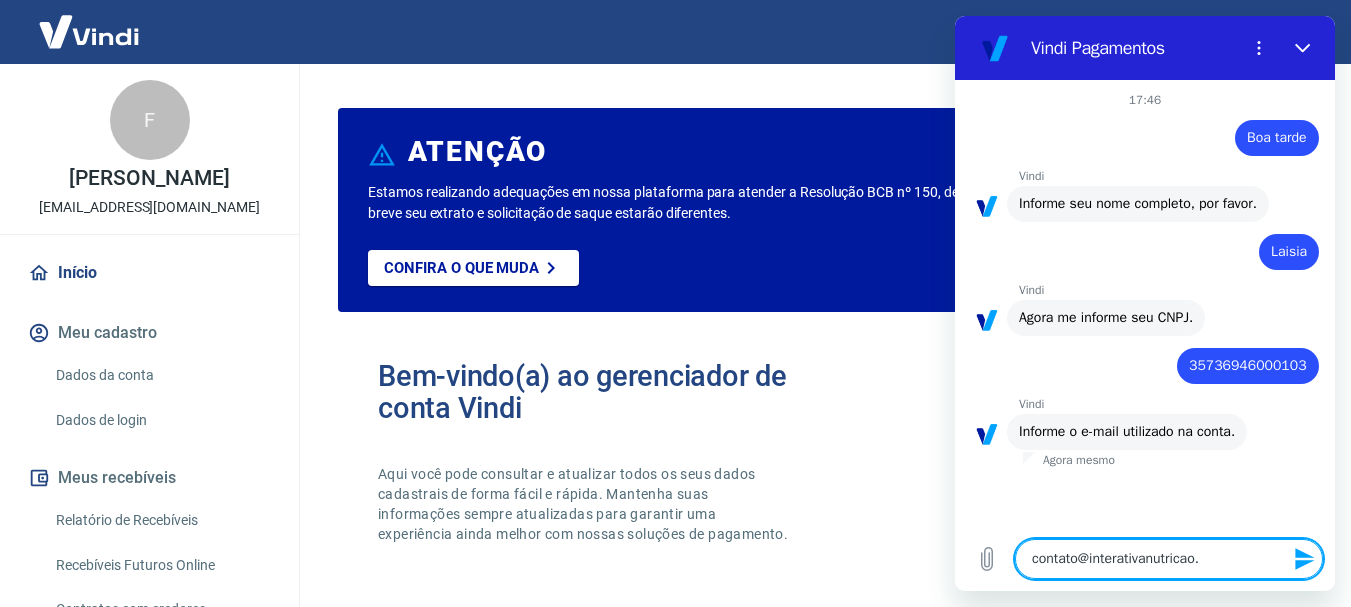 type on "contato@interativanutricao.c" 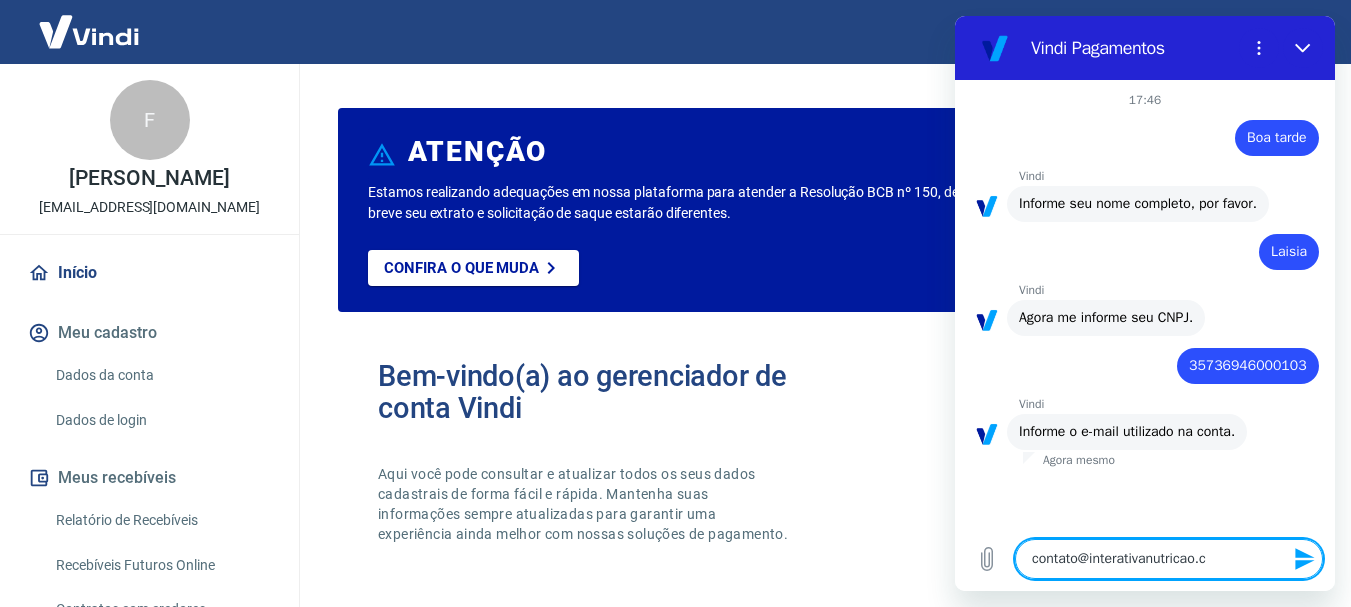 type on "[EMAIL_ADDRESS][DOMAIN_NAME]" 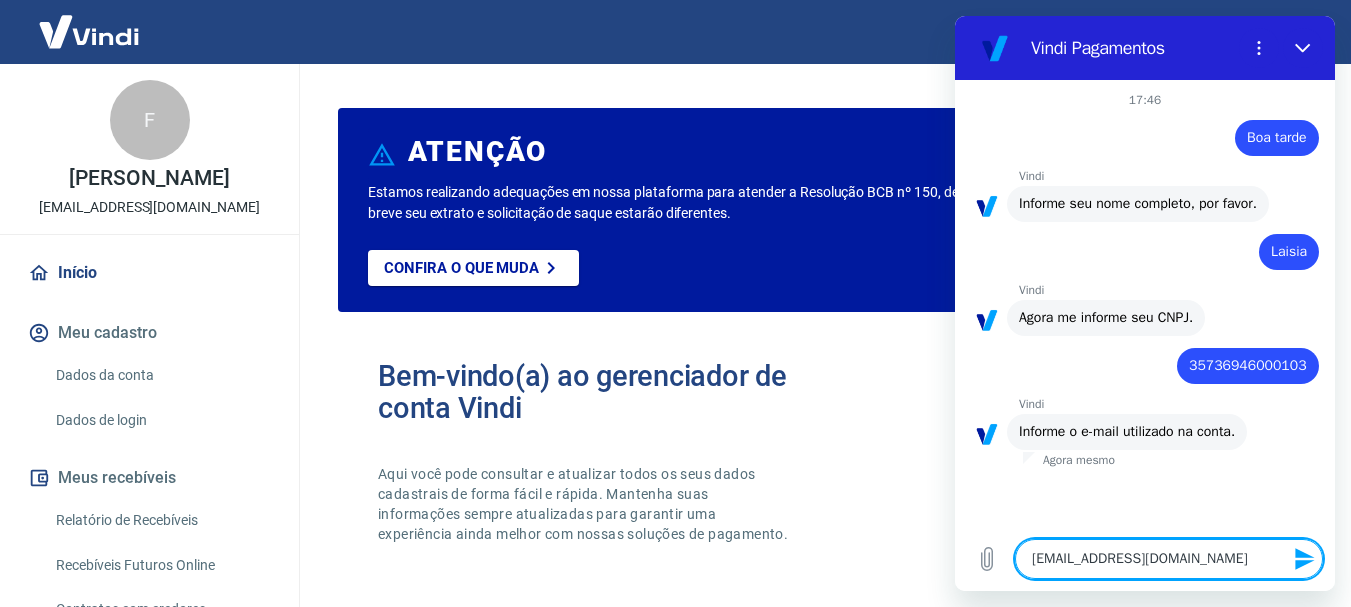 type on "[EMAIL_ADDRESS][DOMAIN_NAME]" 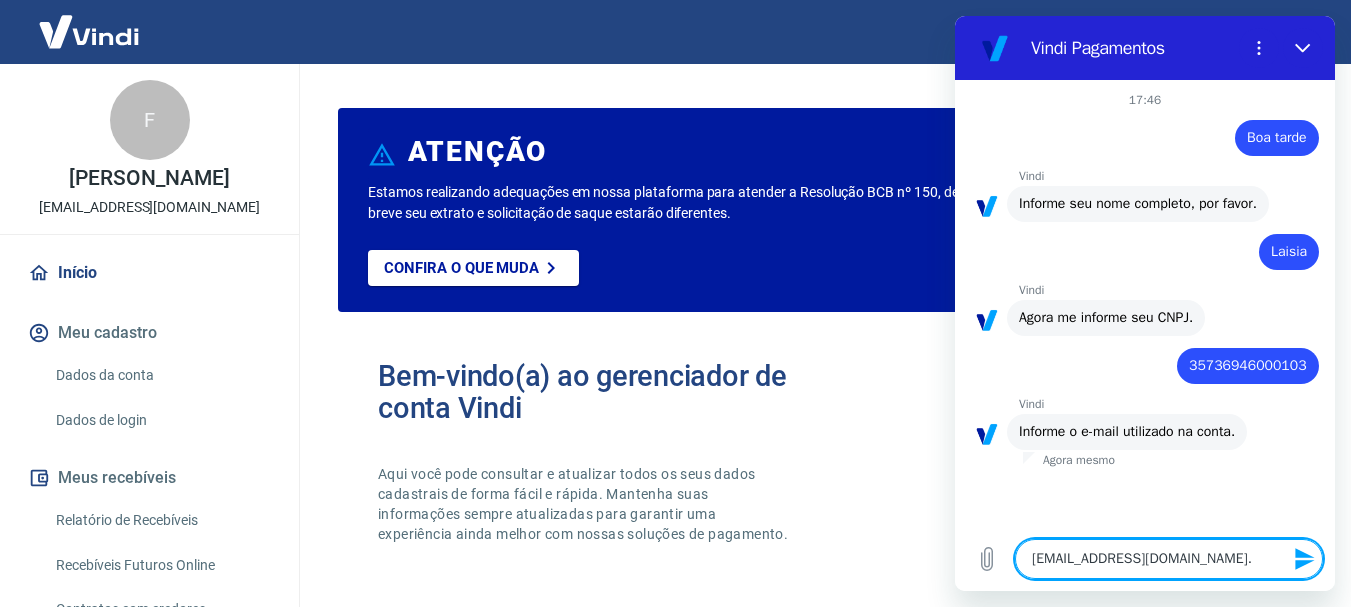 type on "contato@interativanutricao.com.b" 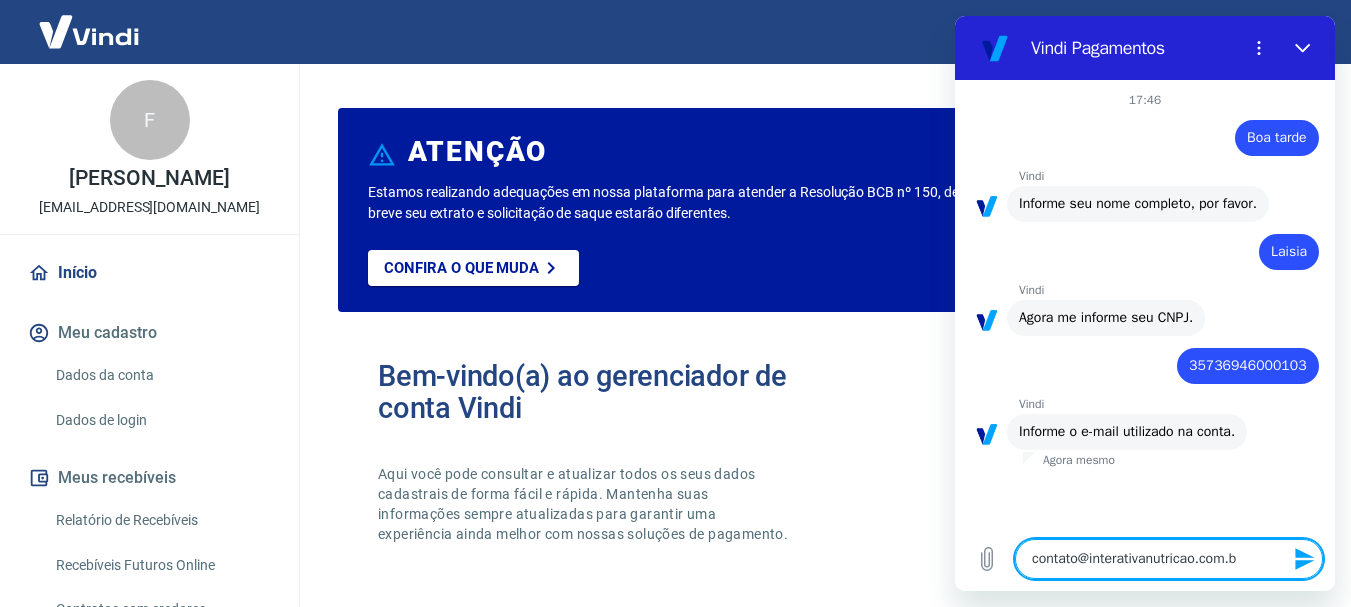 type on "x" 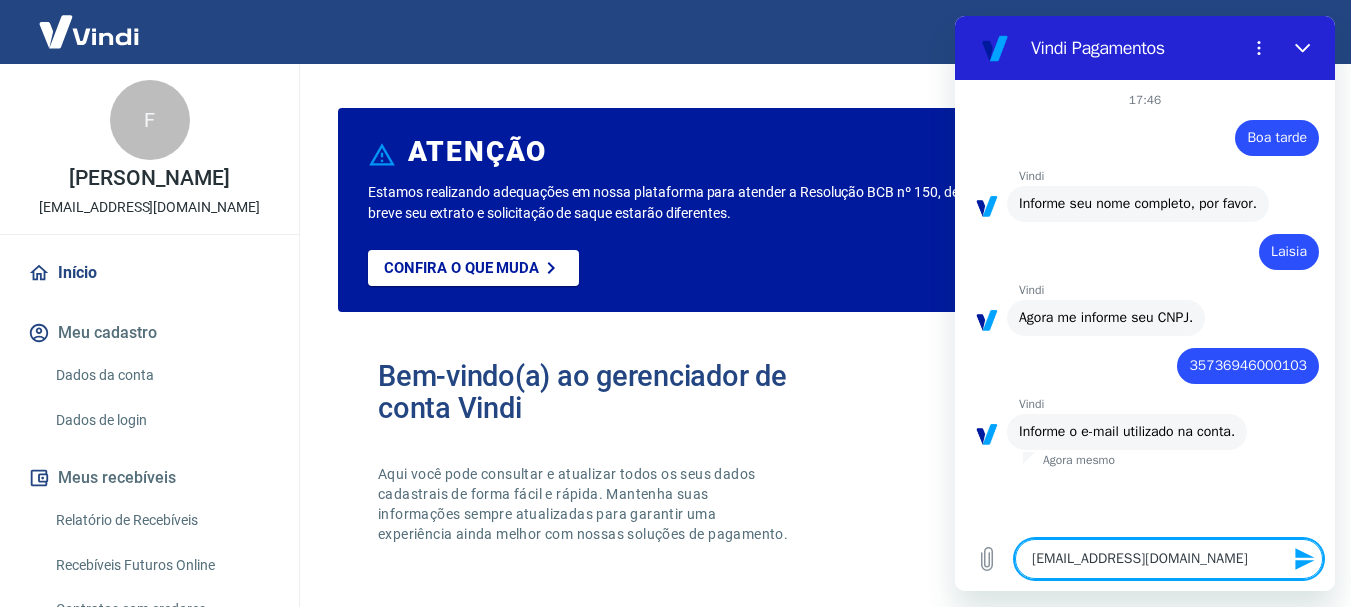 type 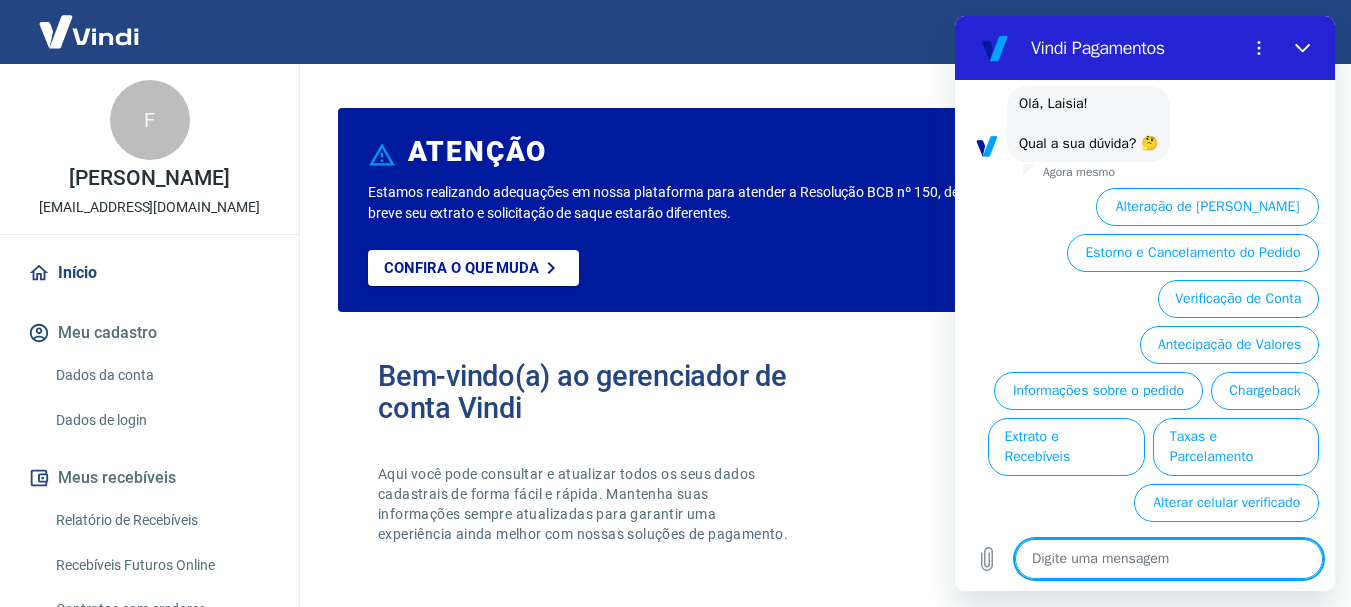 scroll, scrollTop: 488, scrollLeft: 0, axis: vertical 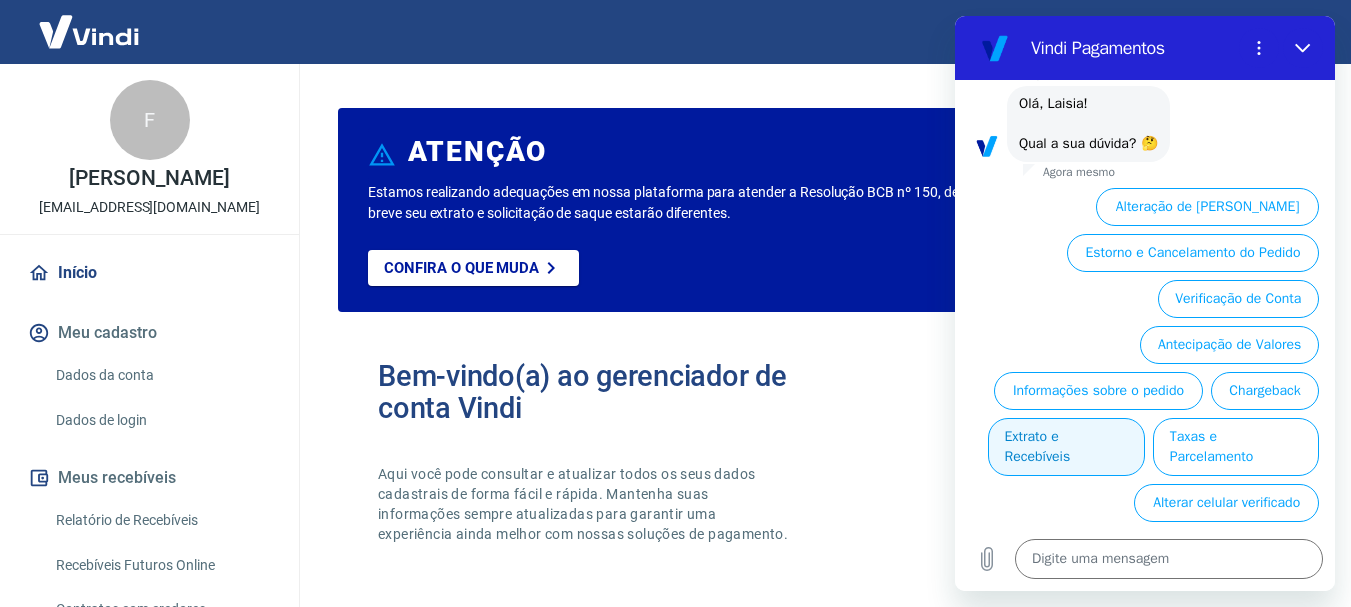 click on "Extrato e Recebíveis" at bounding box center [1066, 447] 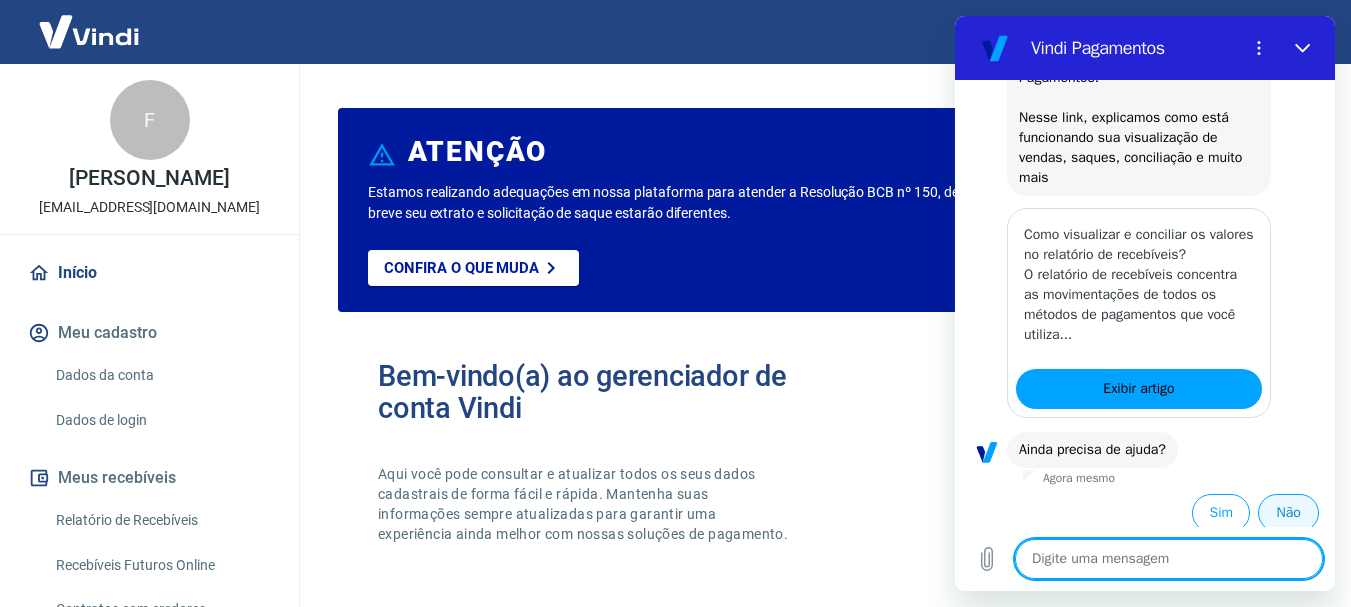 scroll, scrollTop: 712, scrollLeft: 0, axis: vertical 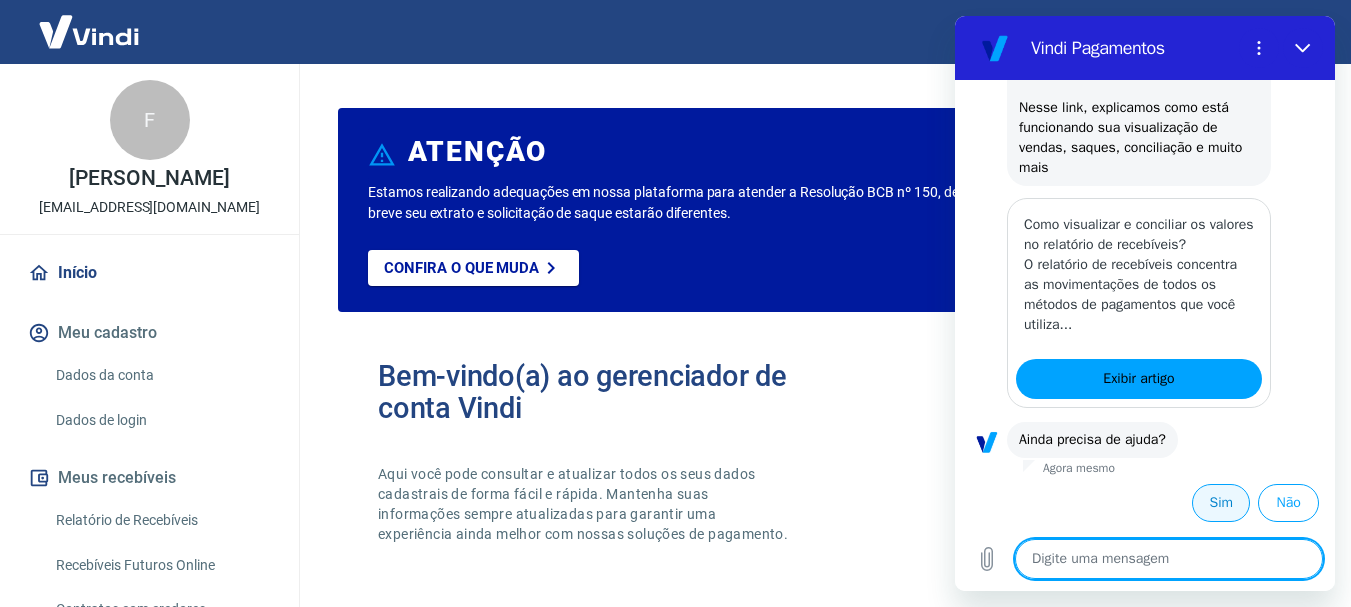 click on "Sim" at bounding box center (1221, 503) 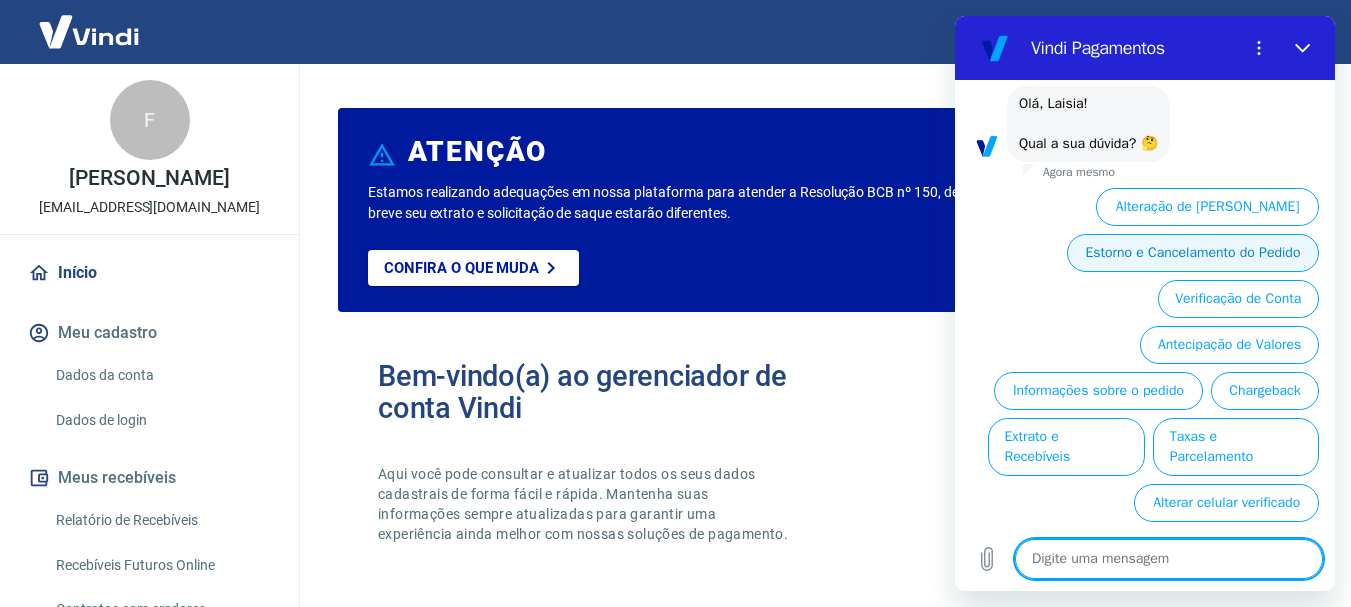 scroll, scrollTop: 1188, scrollLeft: 0, axis: vertical 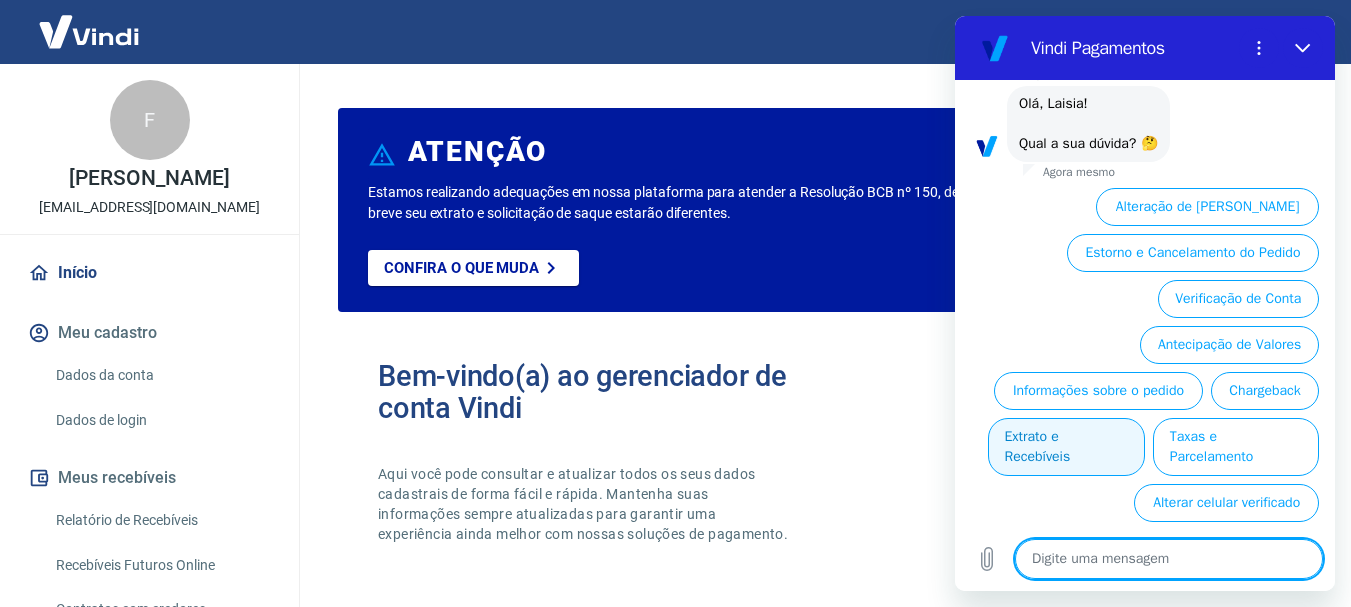 click on "Extrato e Recebíveis" at bounding box center (1066, 447) 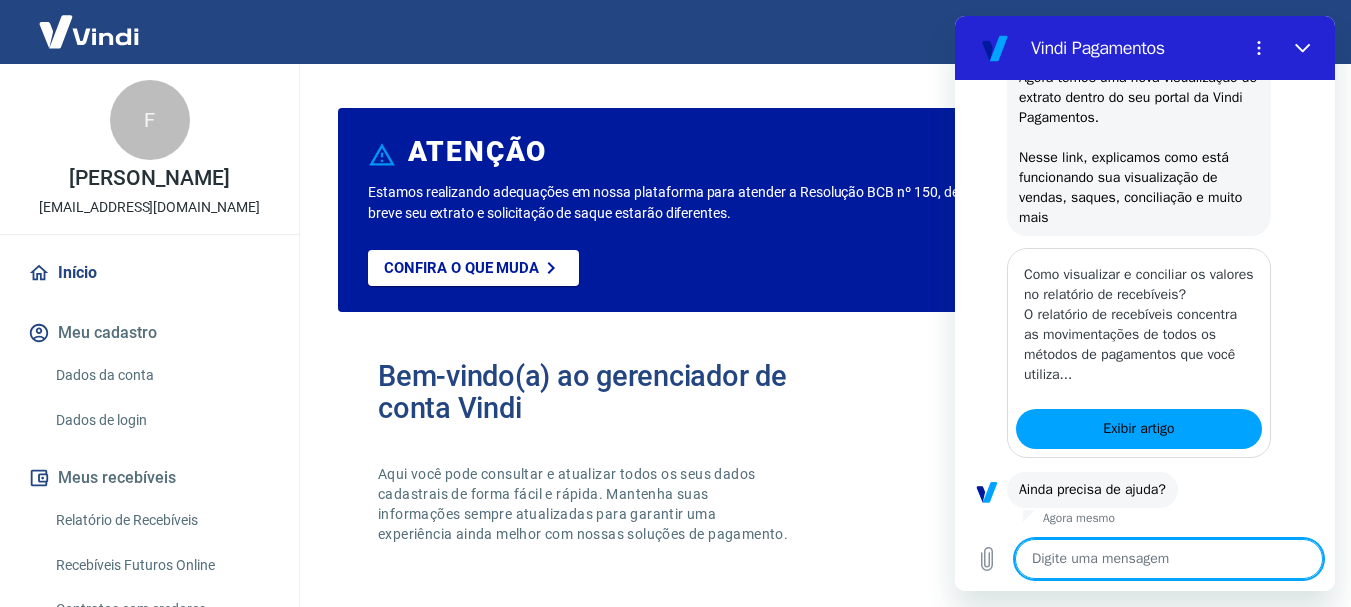 scroll, scrollTop: 1412, scrollLeft: 0, axis: vertical 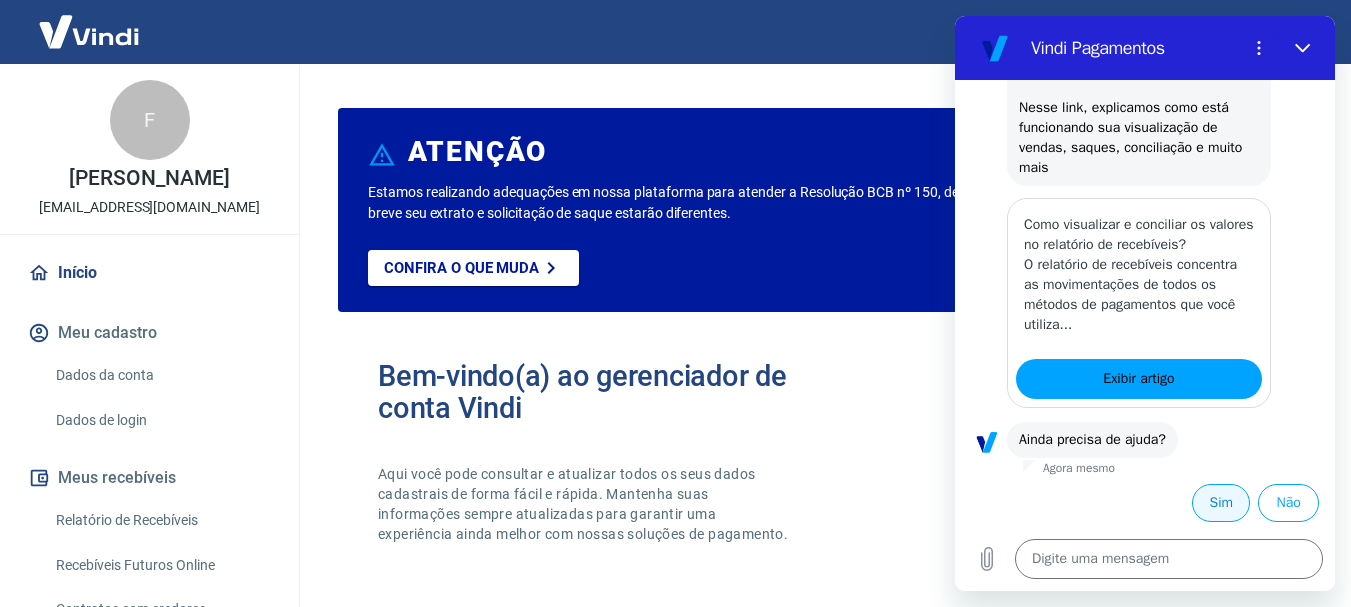 click on "Sim" at bounding box center [1221, 503] 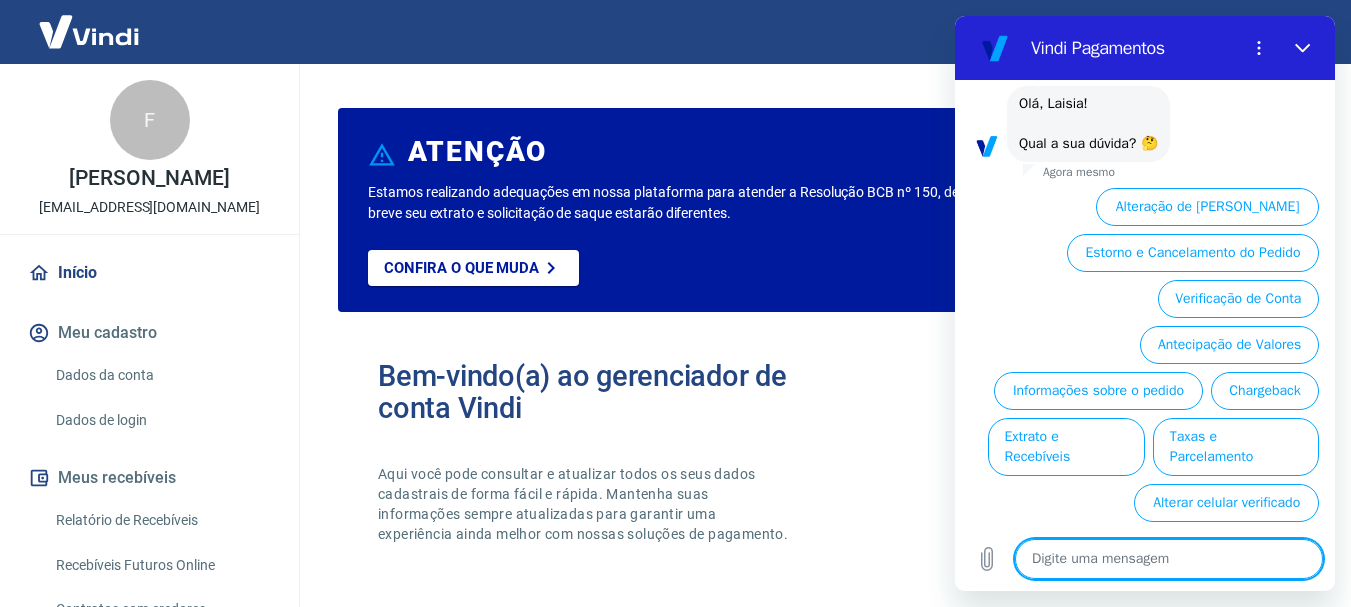 scroll, scrollTop: 1888, scrollLeft: 0, axis: vertical 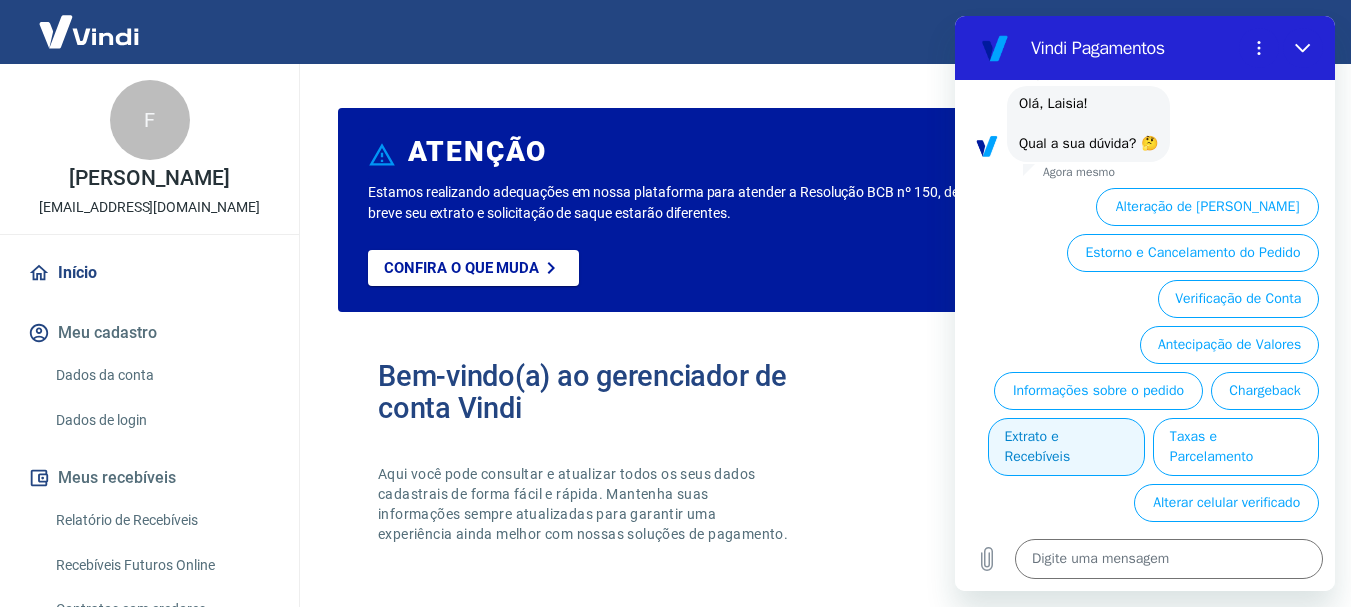 click on "Extrato e Recebíveis" at bounding box center [1066, 447] 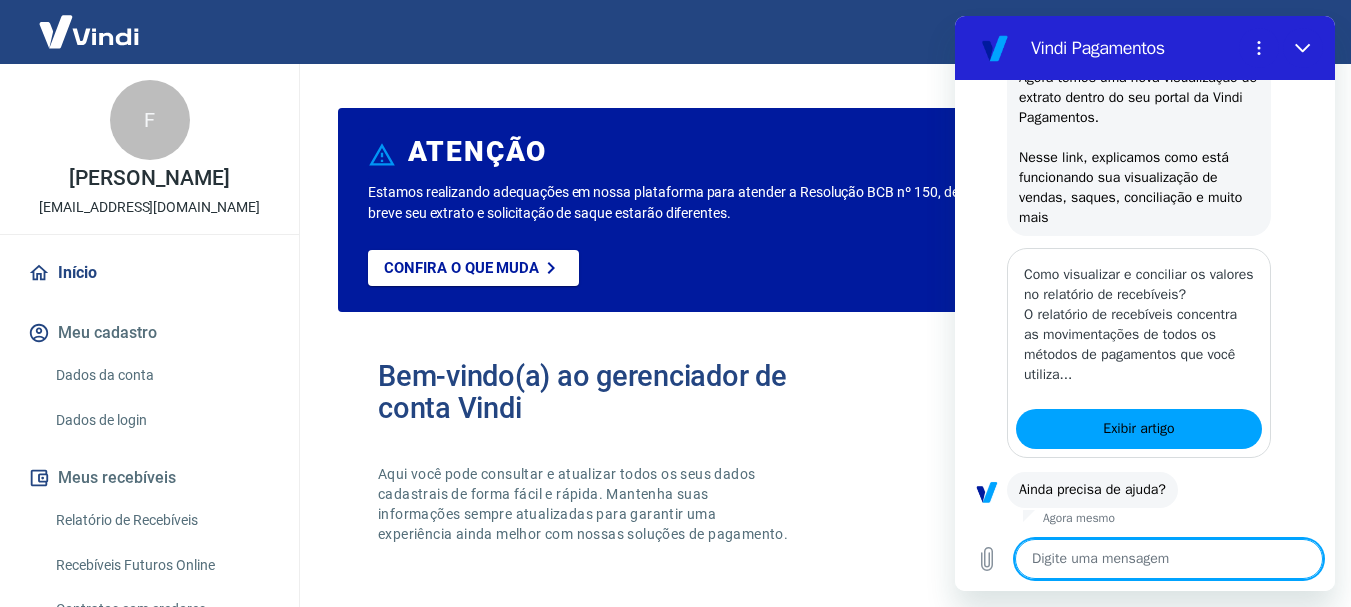scroll, scrollTop: 2112, scrollLeft: 0, axis: vertical 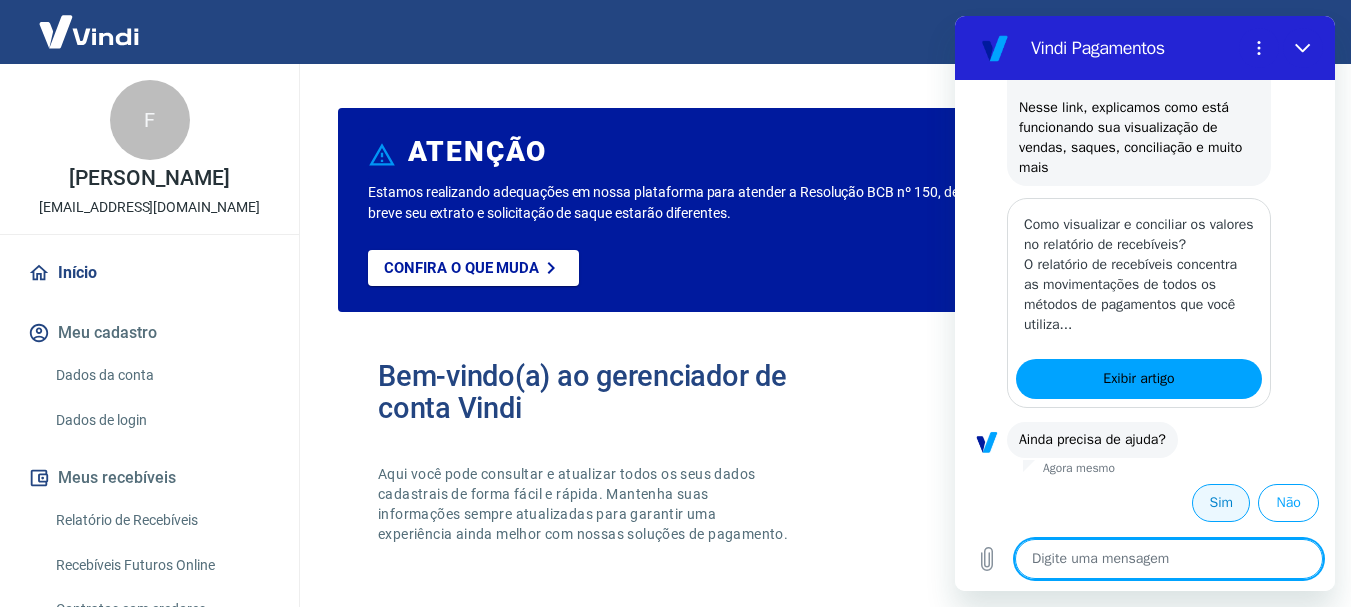 click on "Sim" at bounding box center [1221, 503] 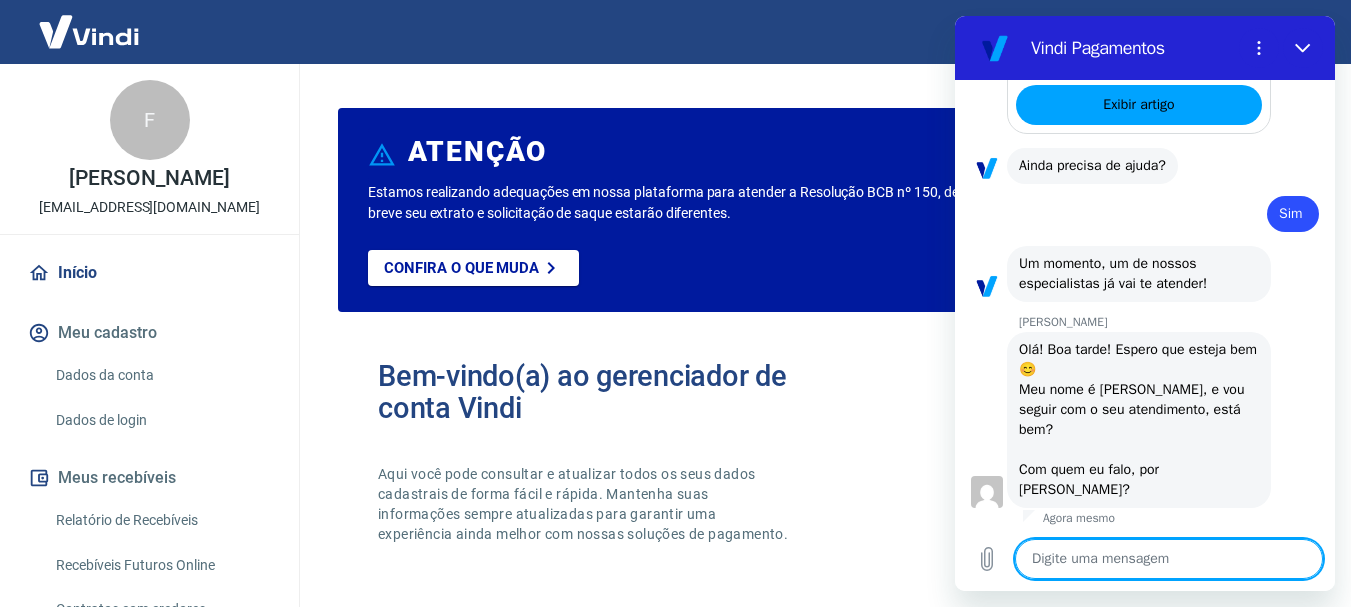 scroll, scrollTop: 2350, scrollLeft: 0, axis: vertical 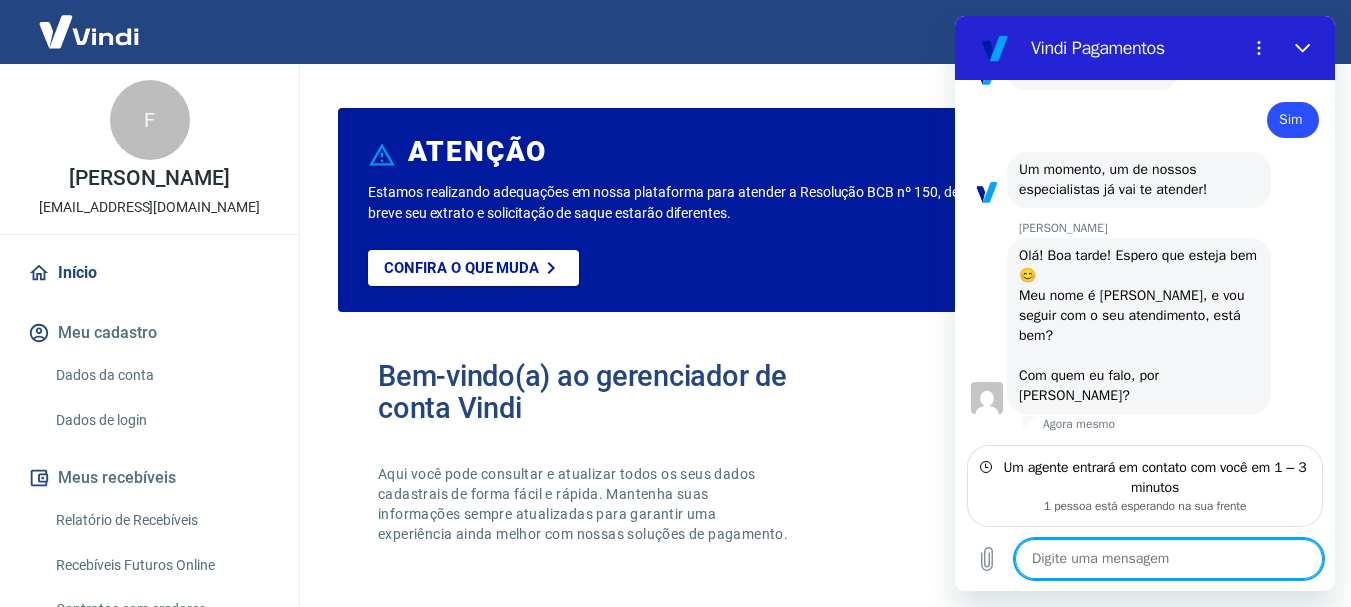 type on "x" 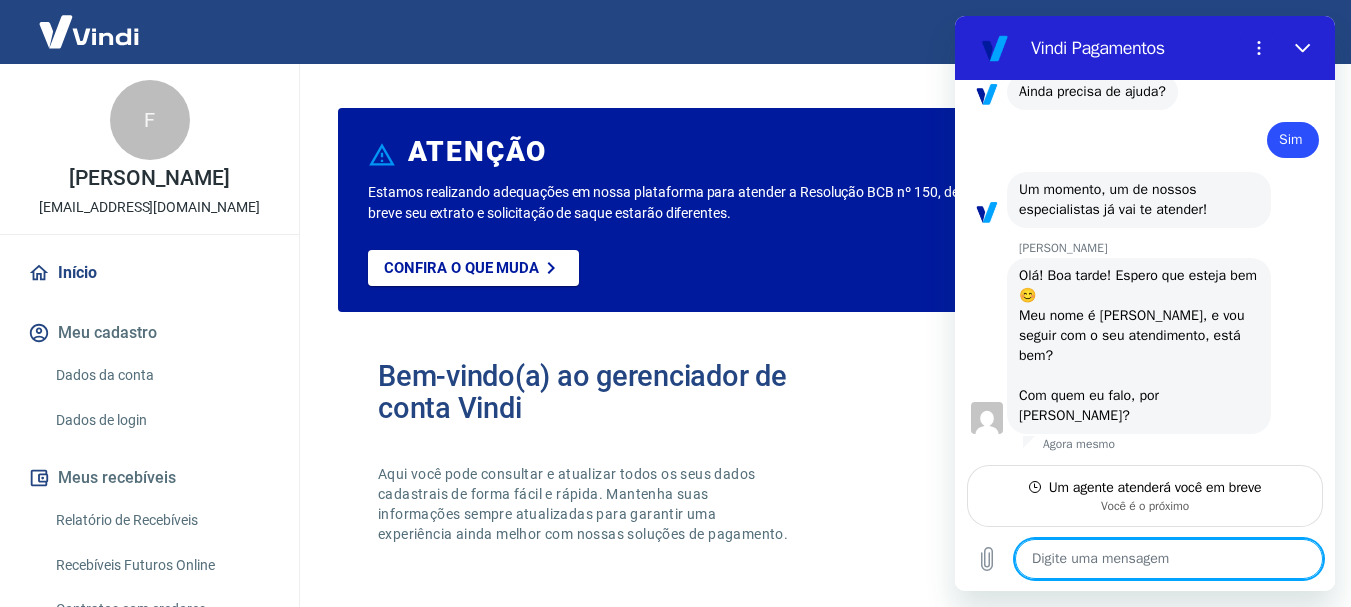 scroll, scrollTop: 2420, scrollLeft: 0, axis: vertical 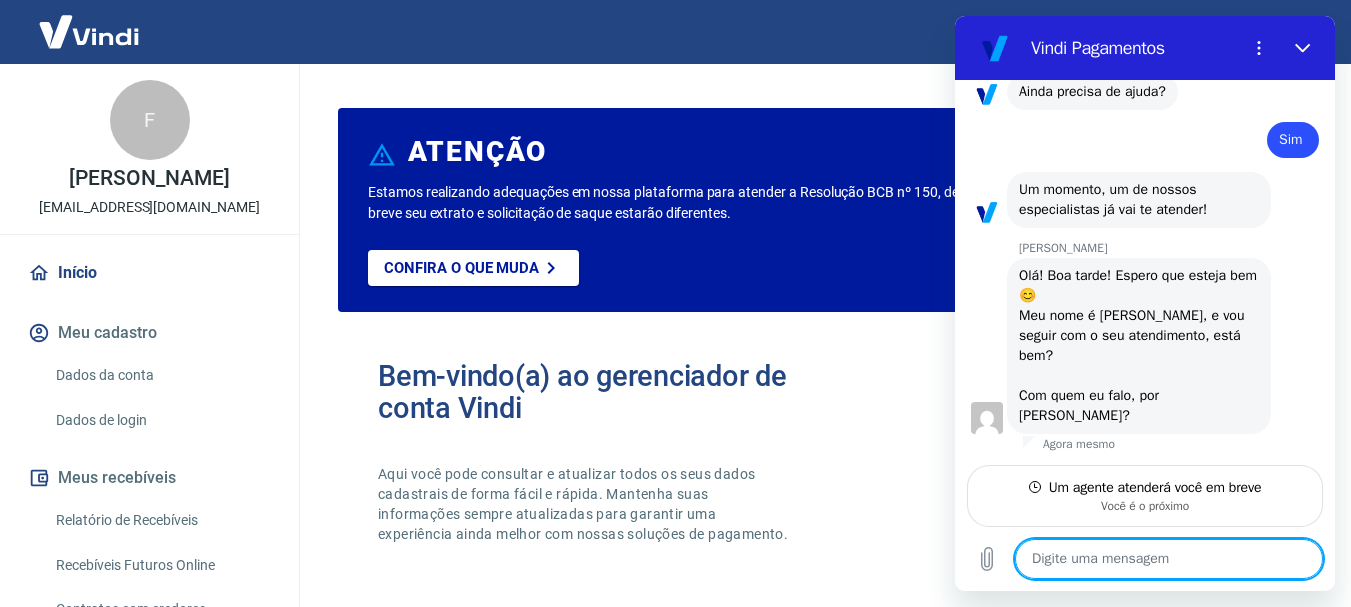 type on "B" 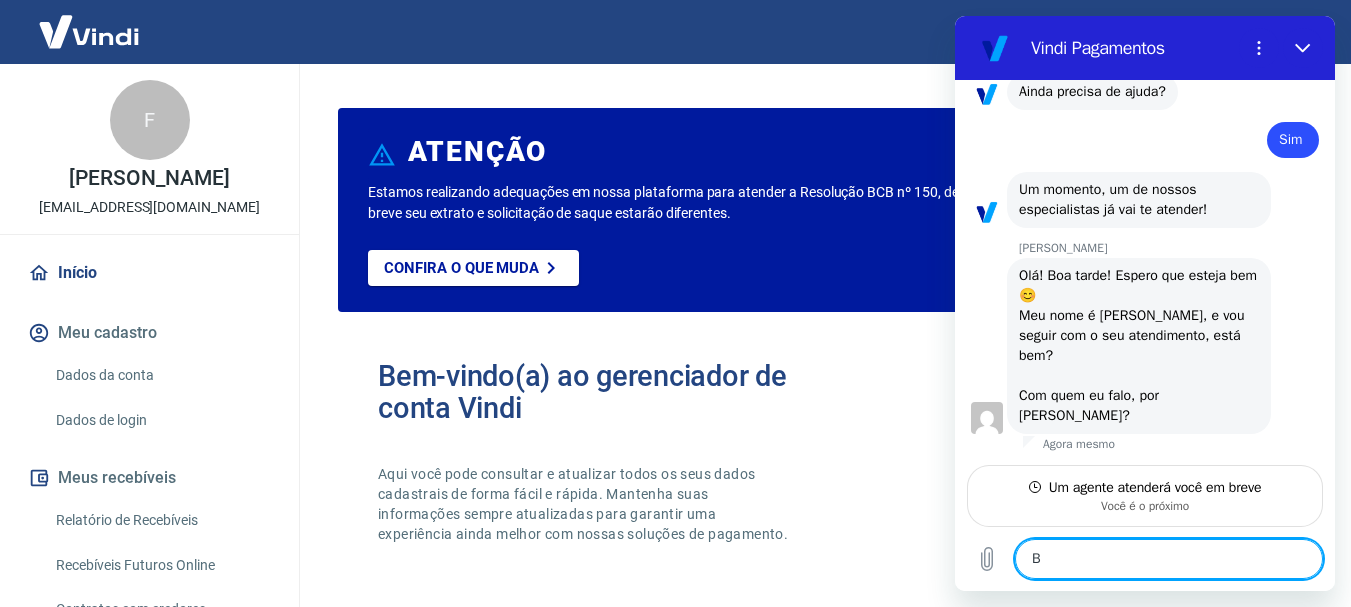 type on "x" 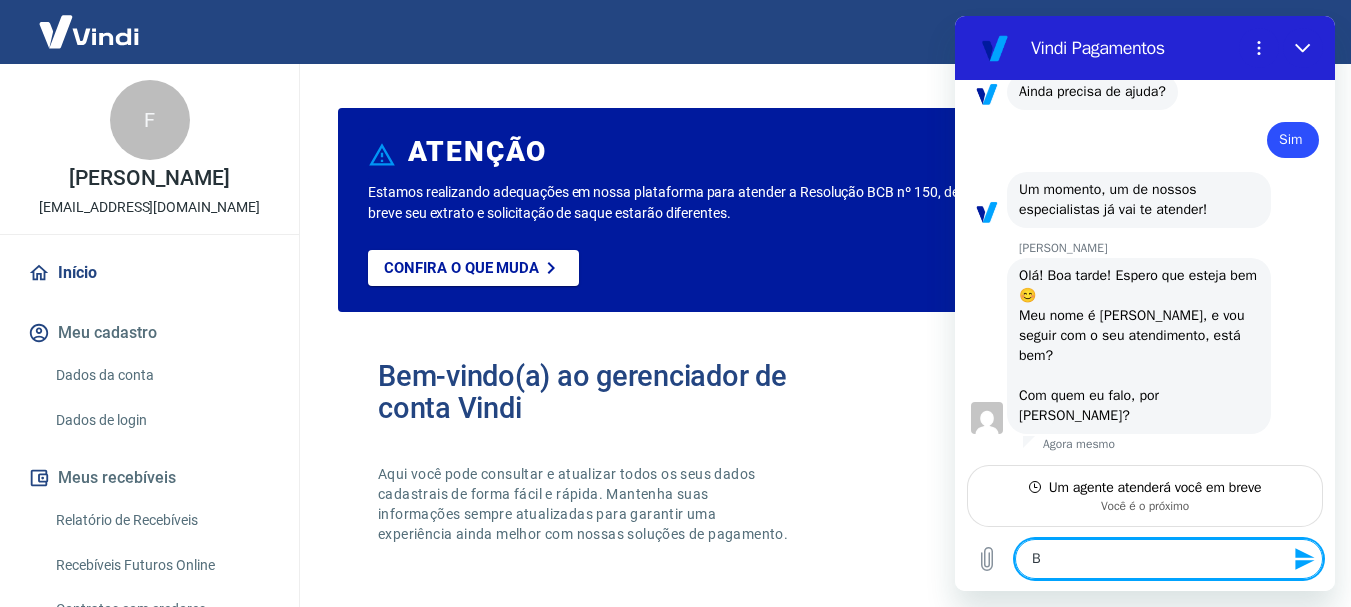 type on "Bo" 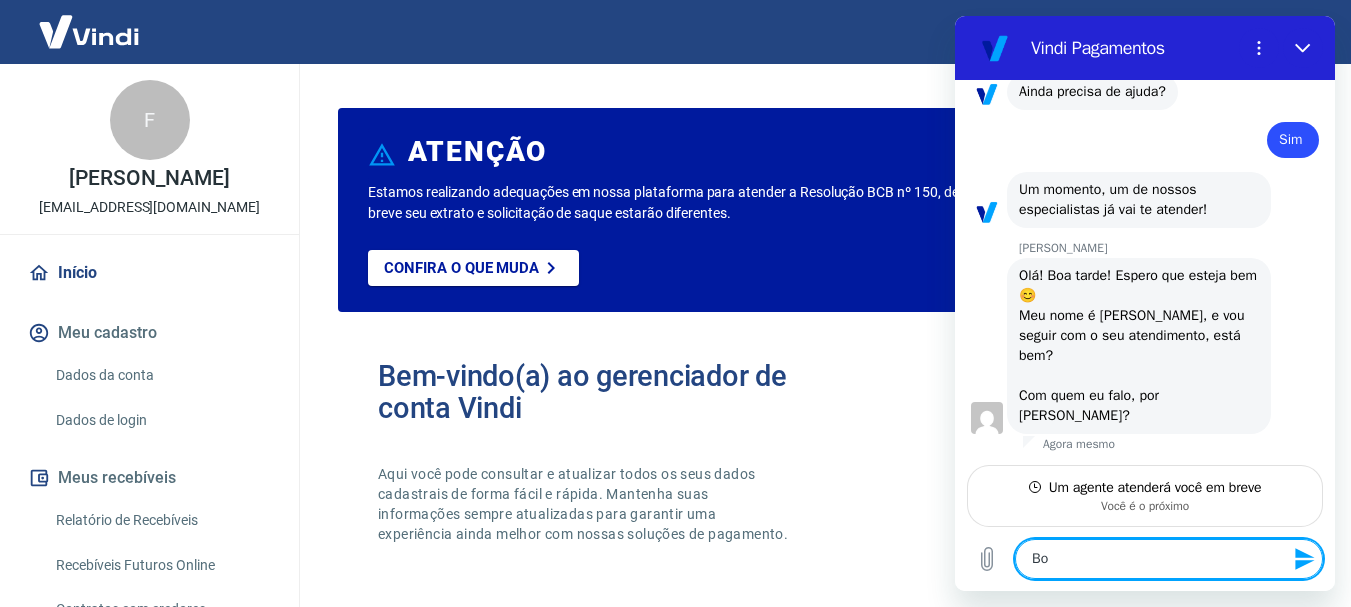 type on "Boa" 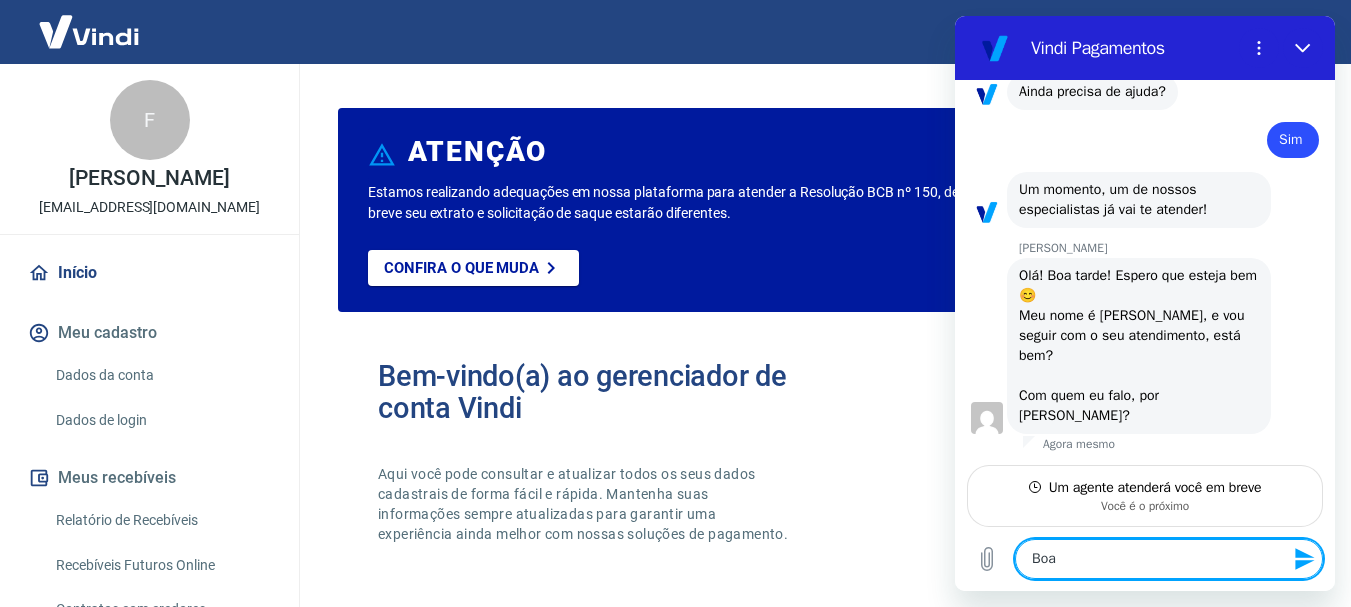 type on "Boa" 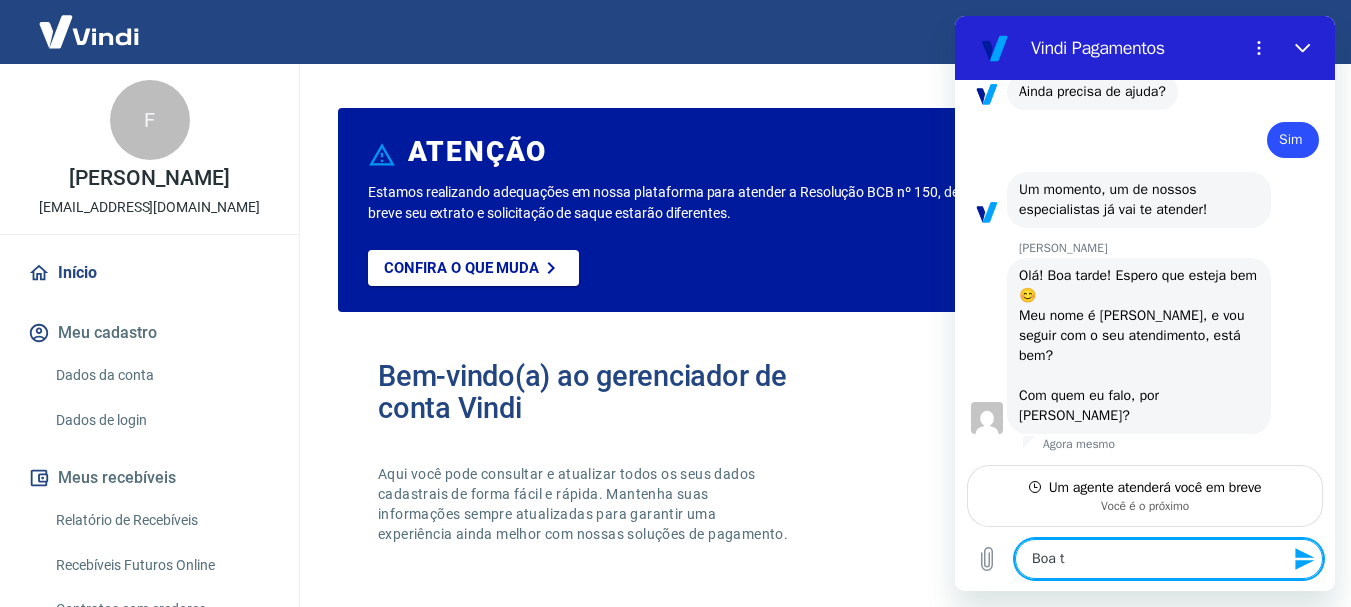 type on "Boa ta" 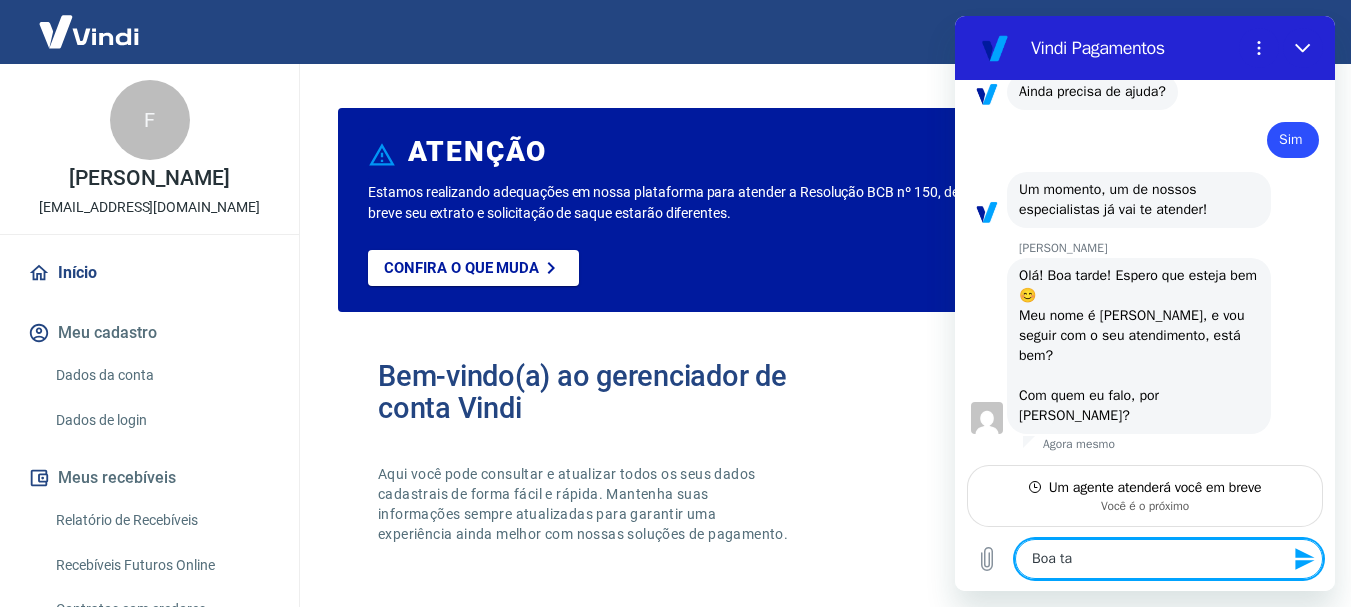 type on "Boa tar" 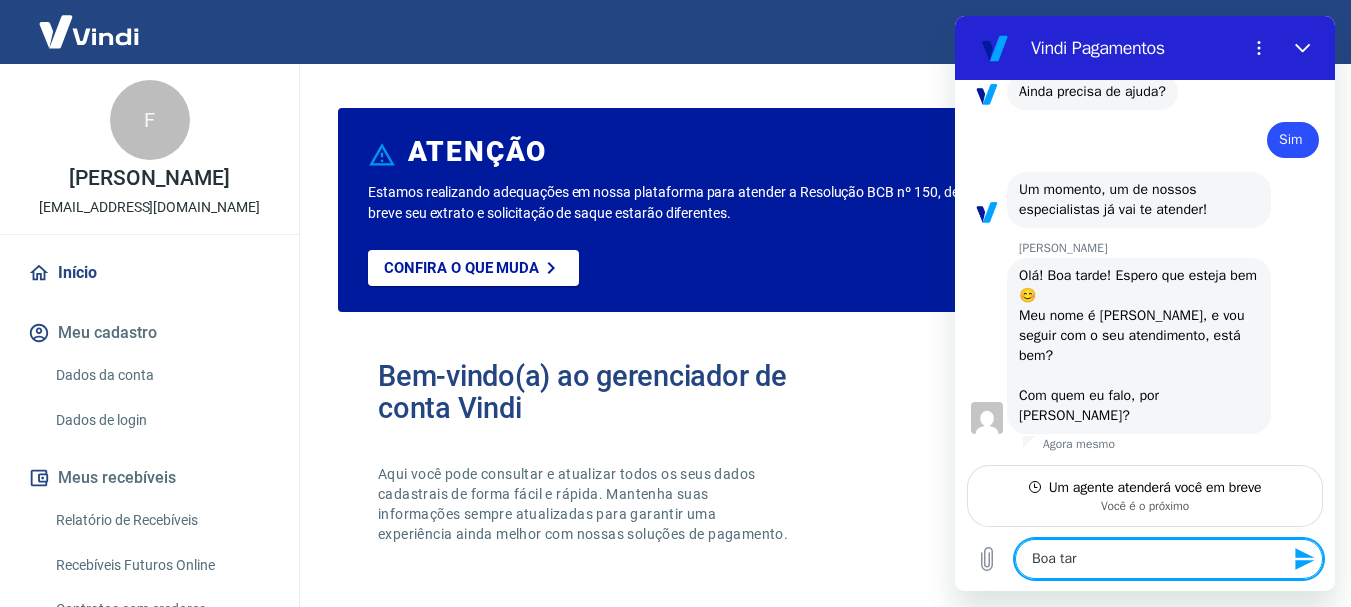type on "Boa tard" 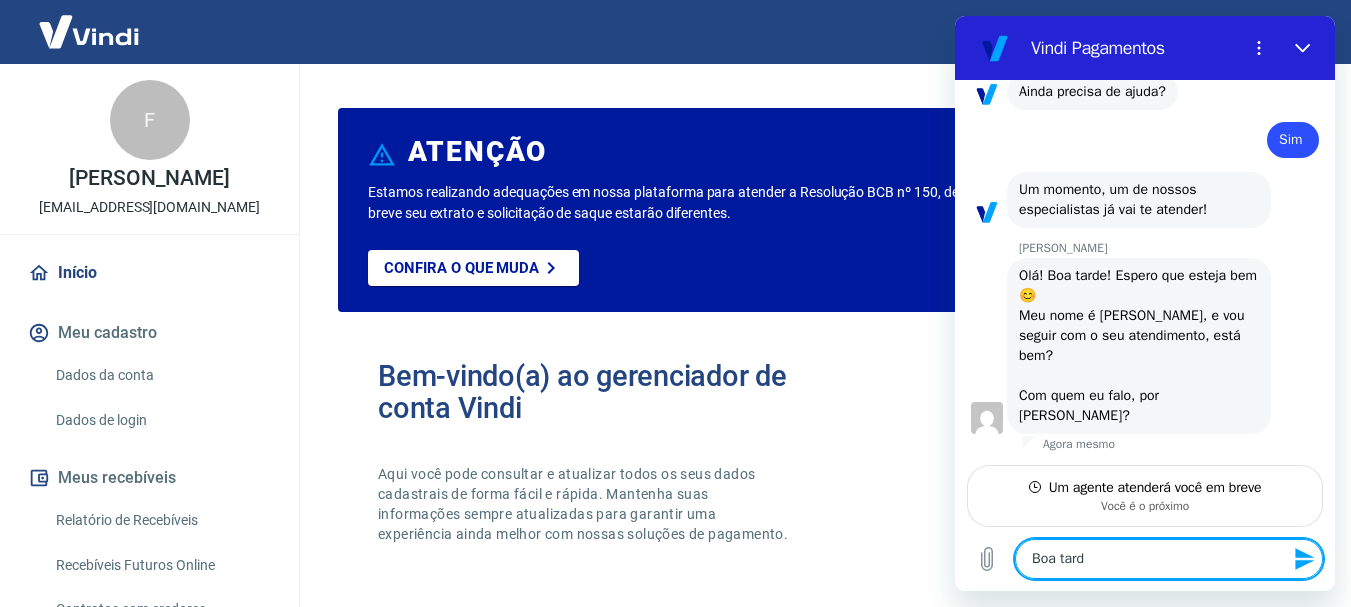 type on "Boa tarde" 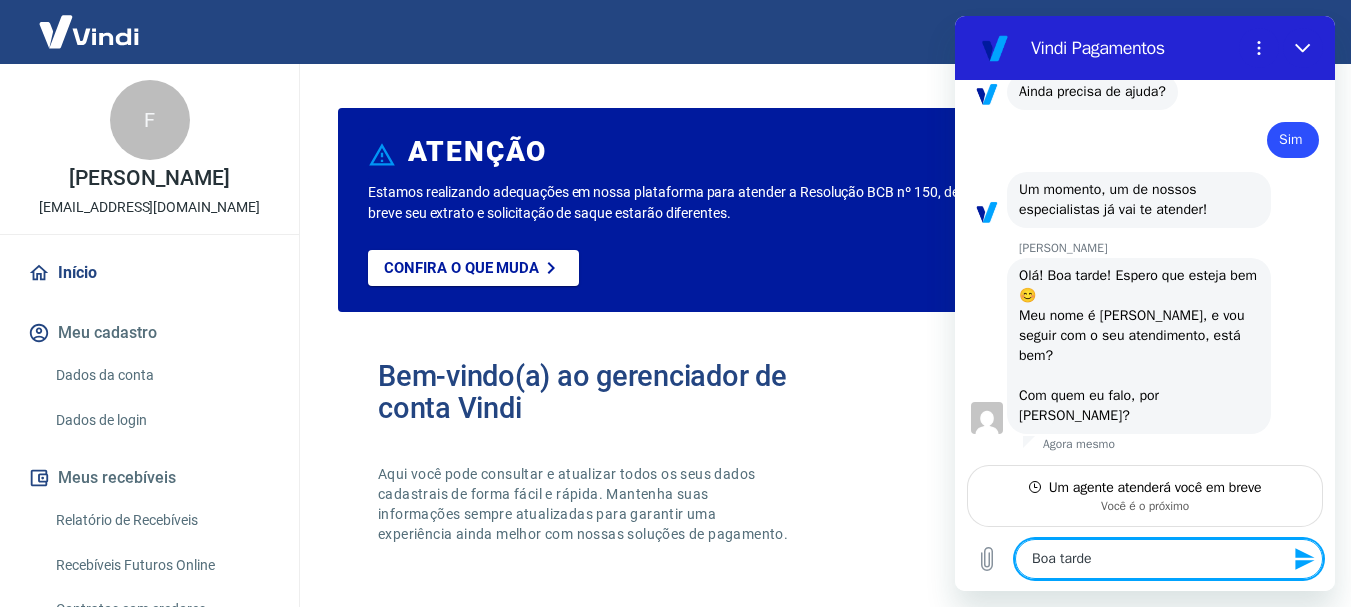 type on "Boa tarde" 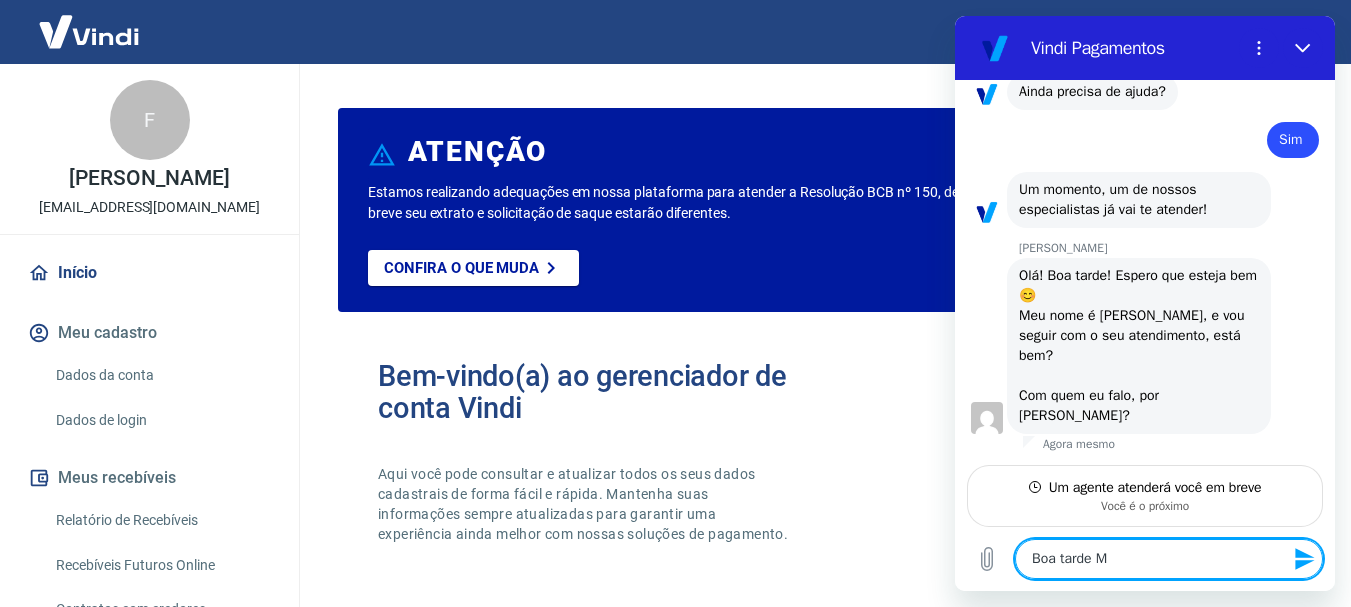 type on "Boa tarde Ma" 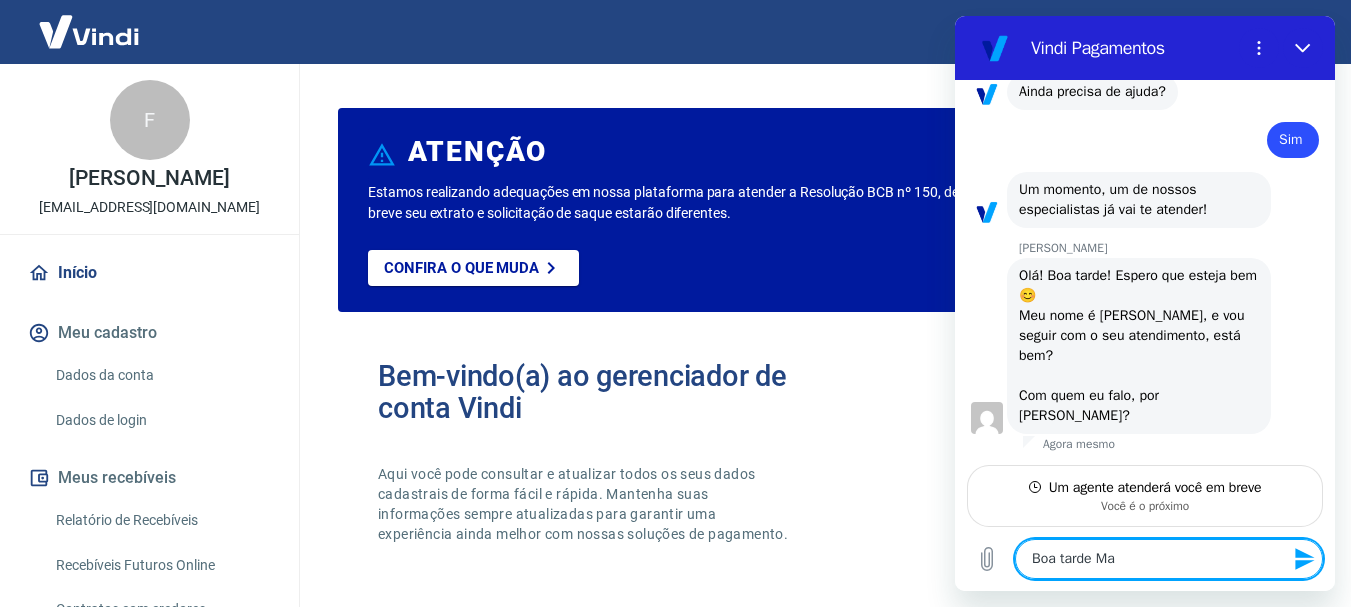 type on "Boa tarde Mar" 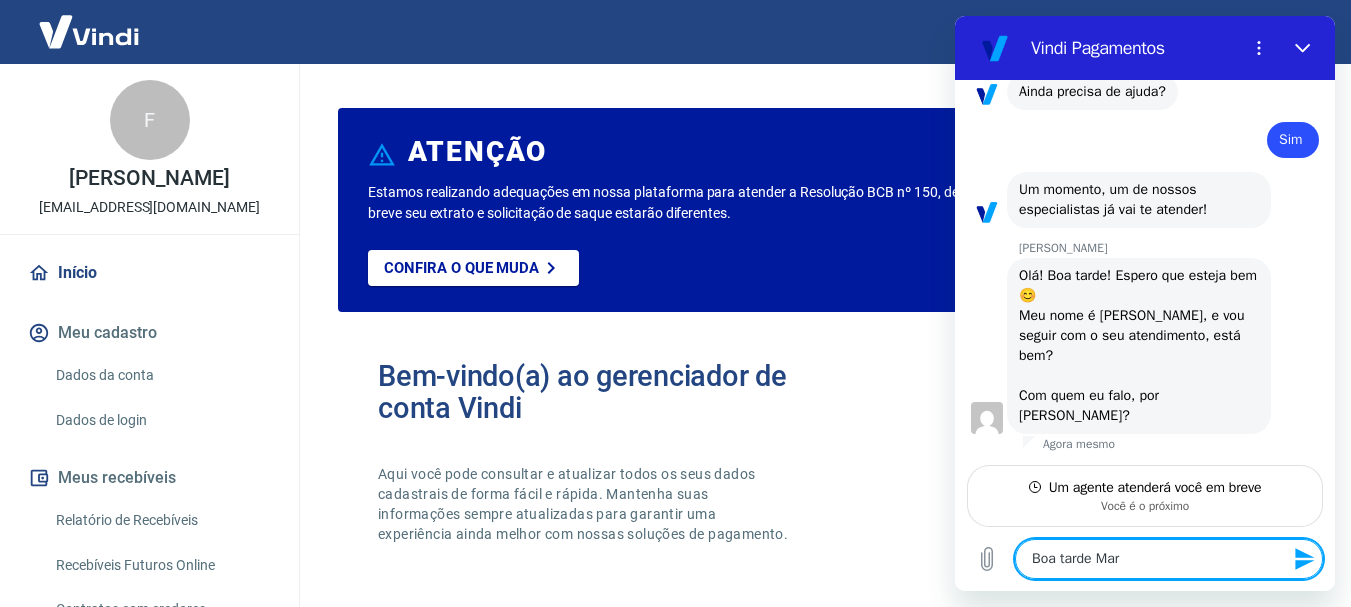 type on "Boa tarde [PERSON_NAME]" 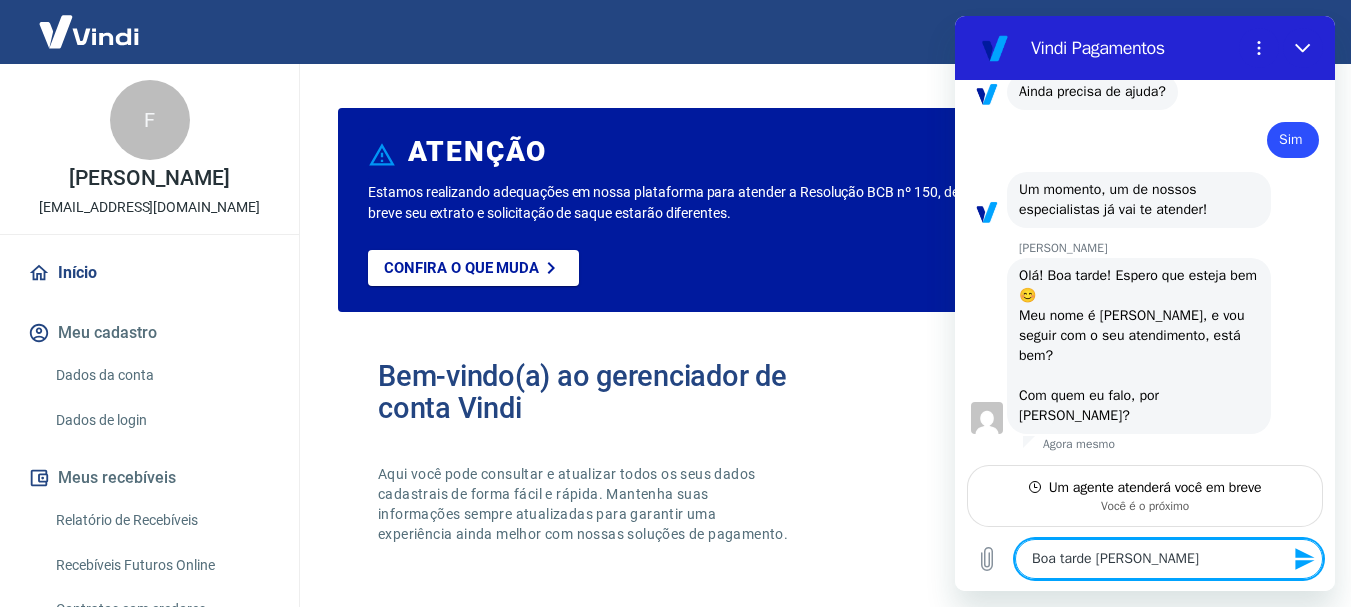 type on "Boa tarde Marce" 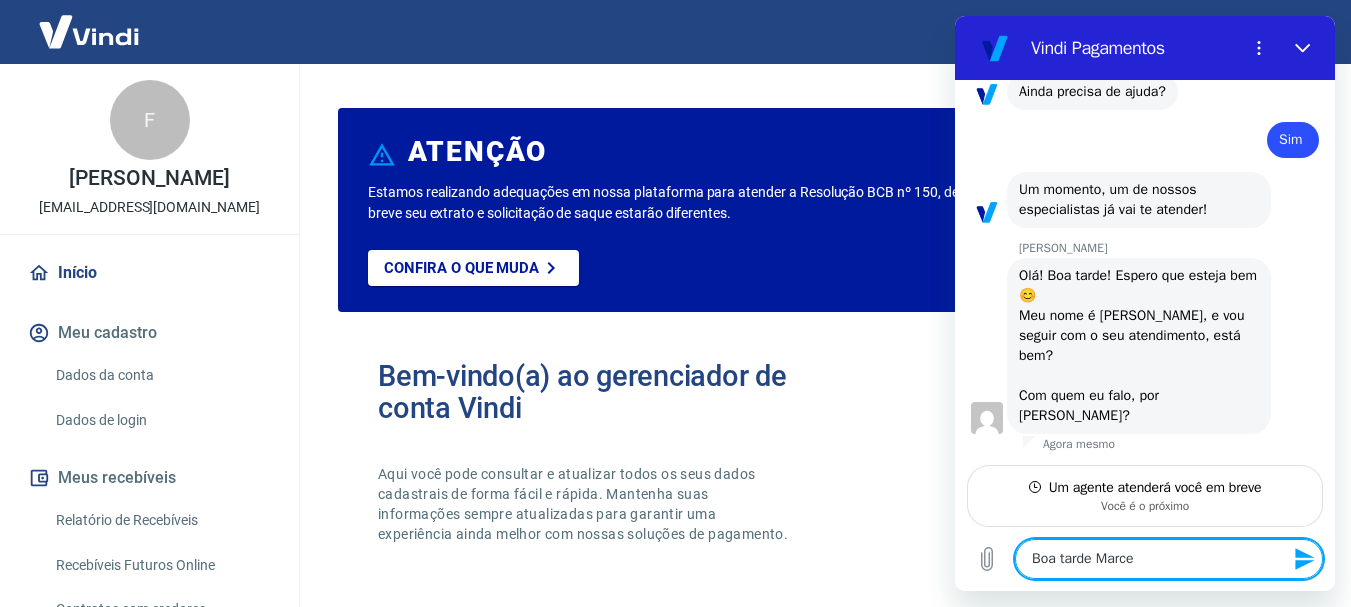 type on "Boa tarde [PERSON_NAME]" 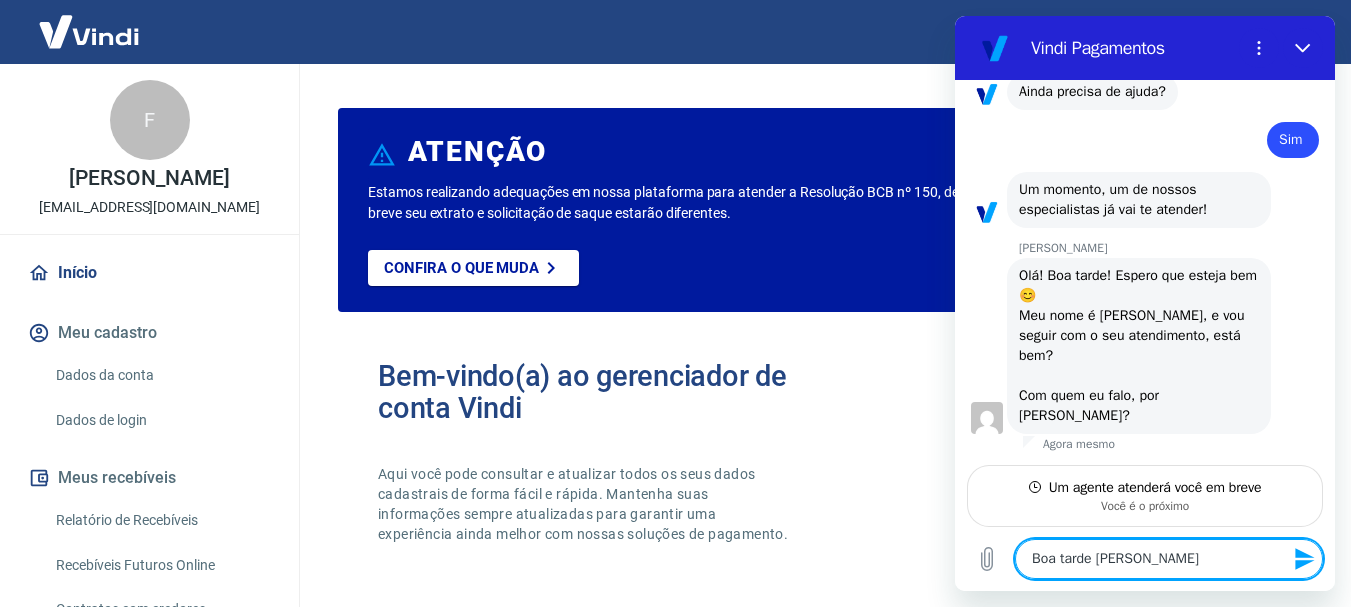 type on "Boa tarde [PERSON_NAME]" 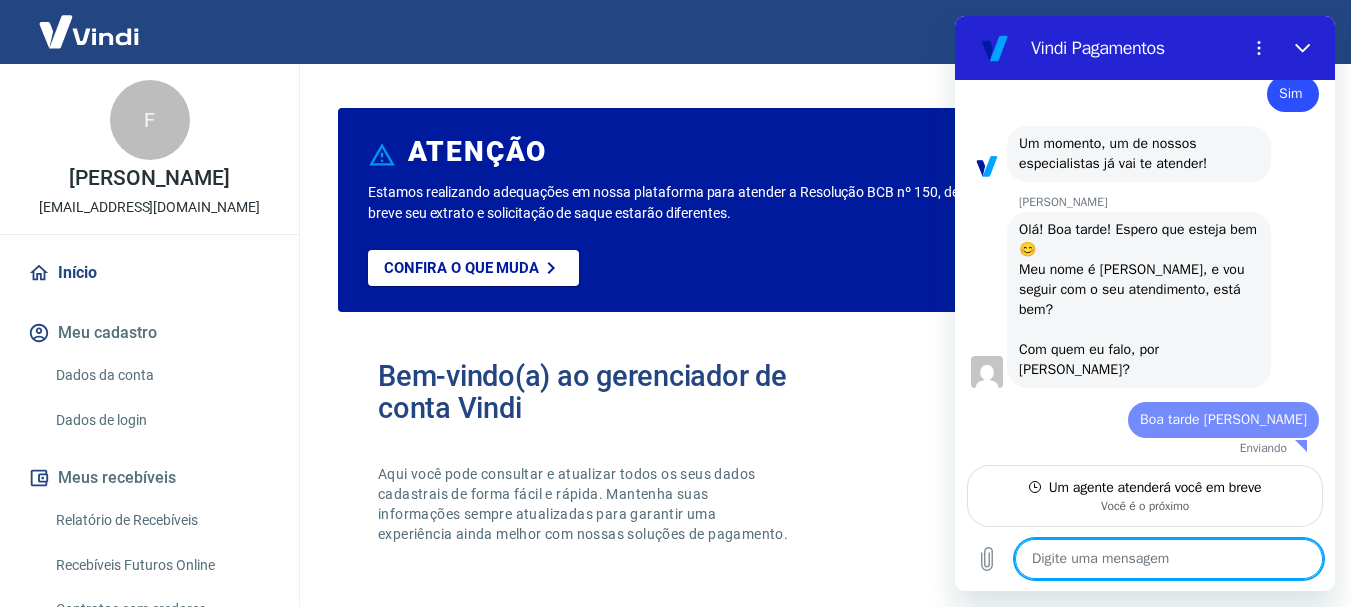 type on "x" 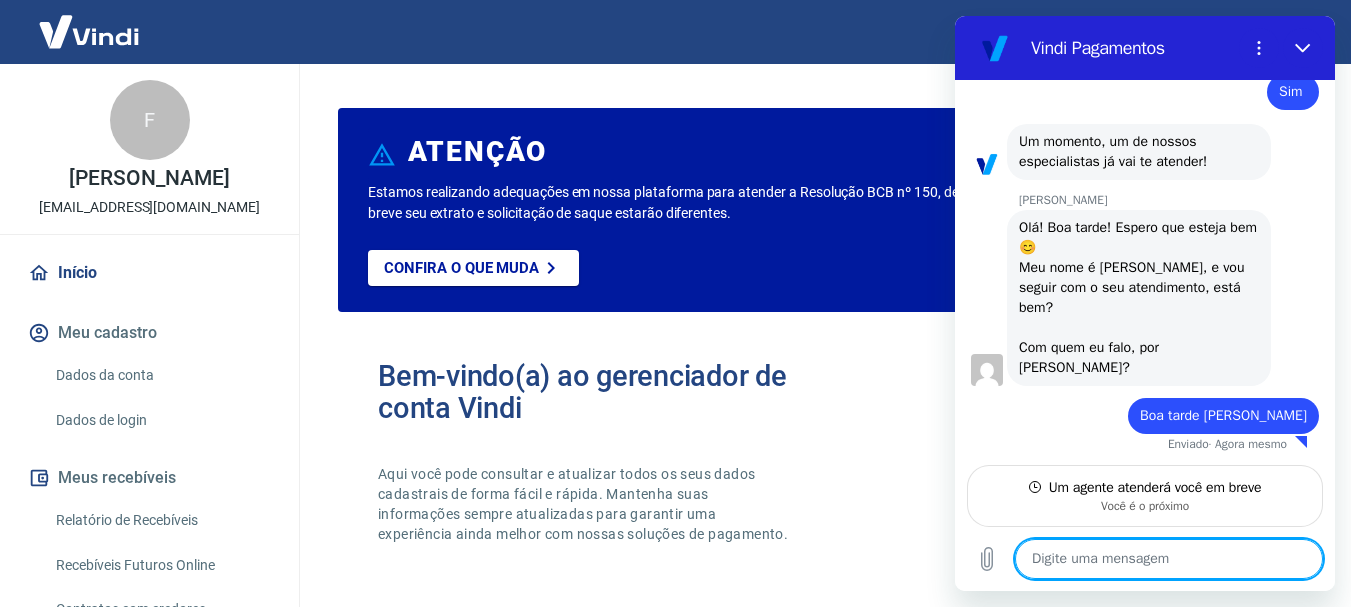 scroll, scrollTop: 2468, scrollLeft: 0, axis: vertical 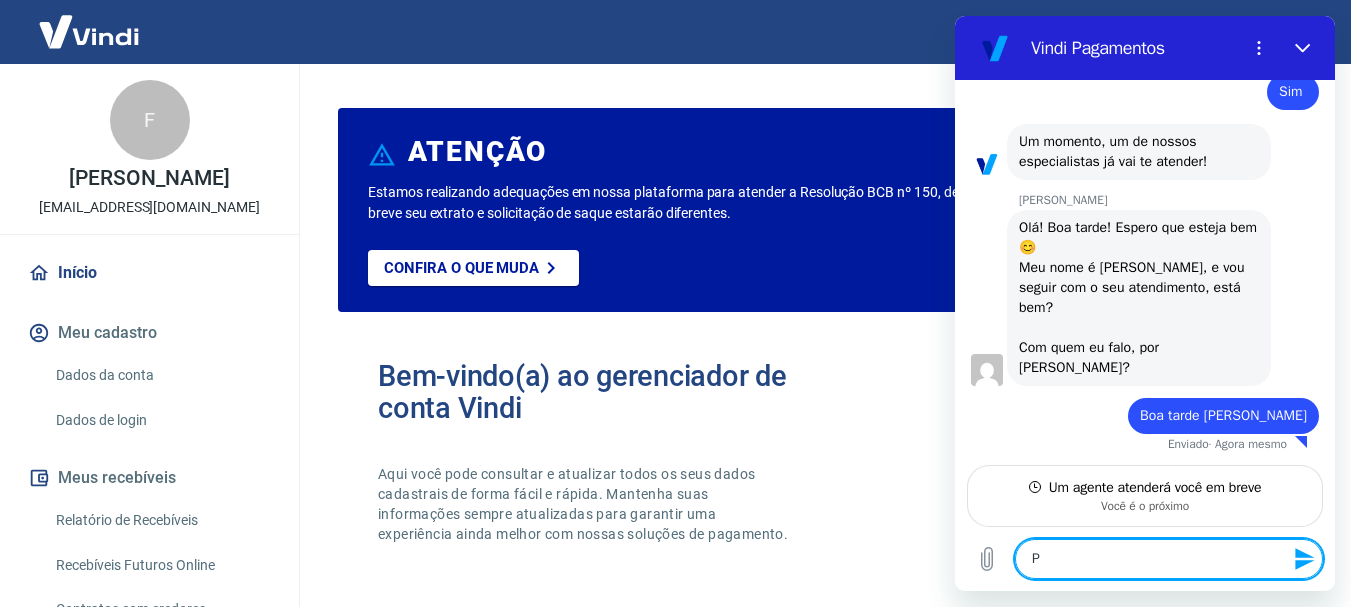 type on "Pr" 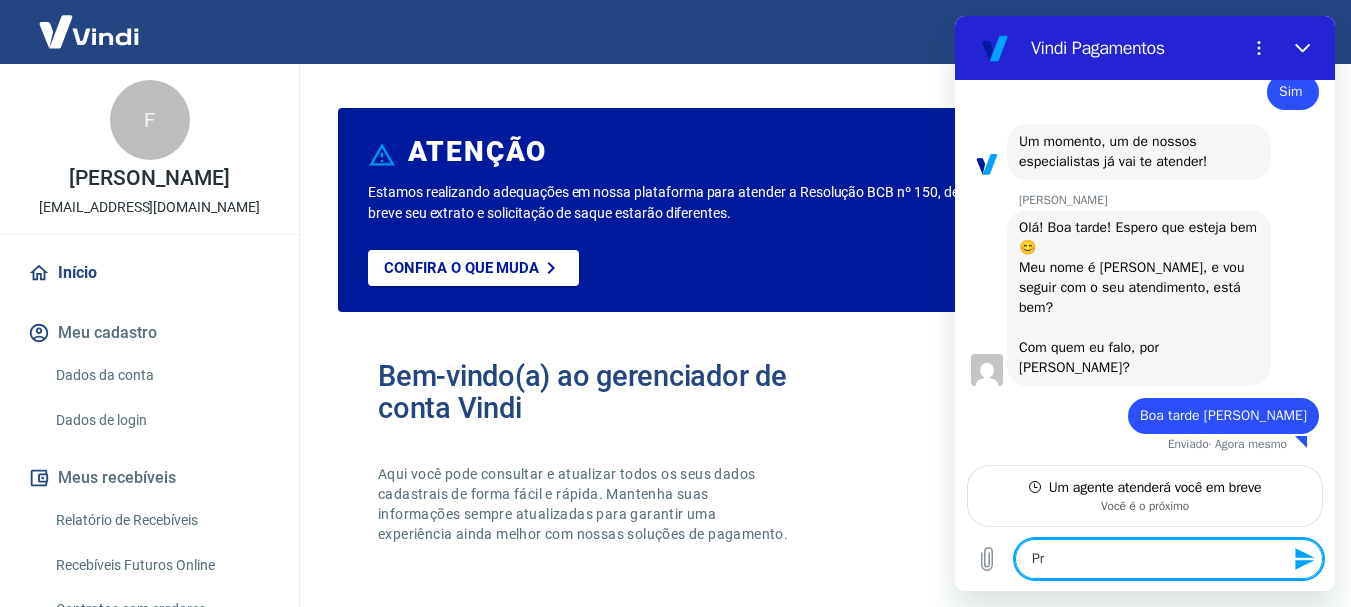 type on "x" 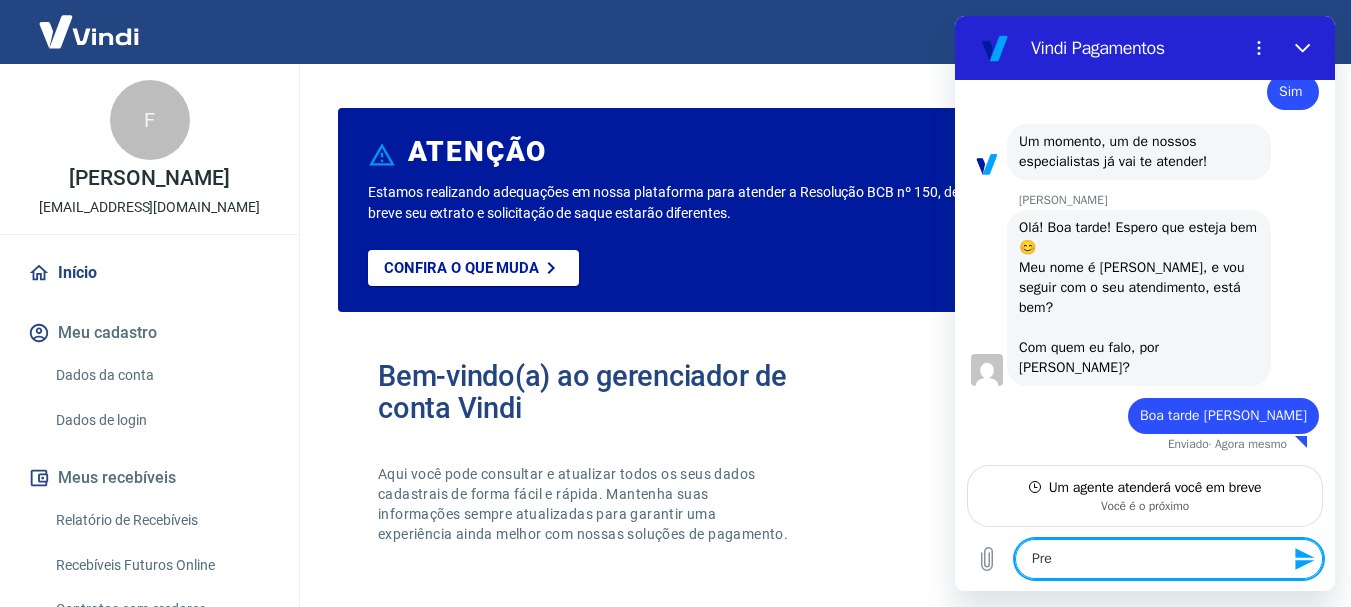 type on "Prec" 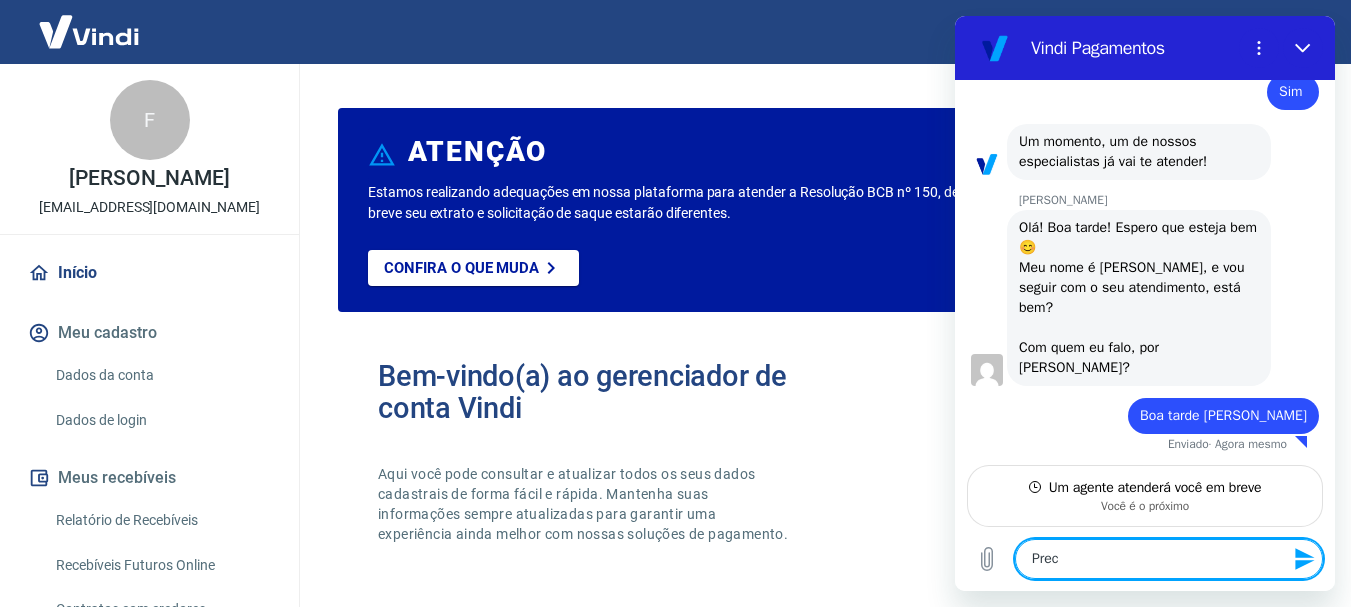 type on "Preci" 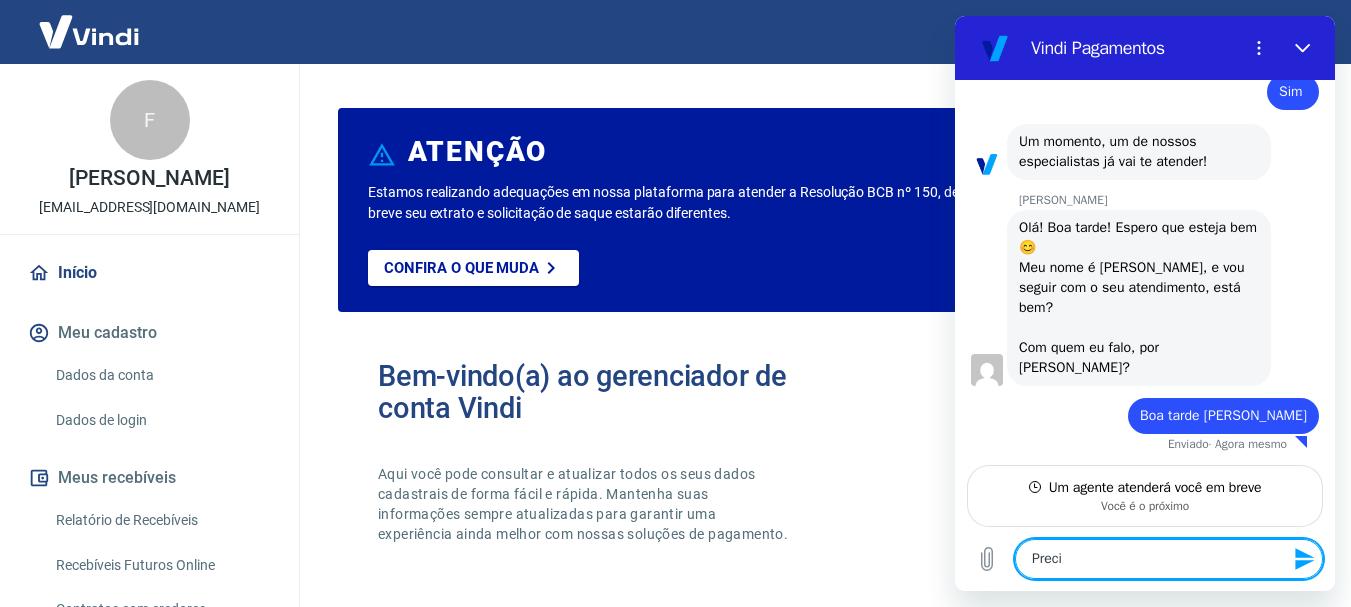 type on "Precis" 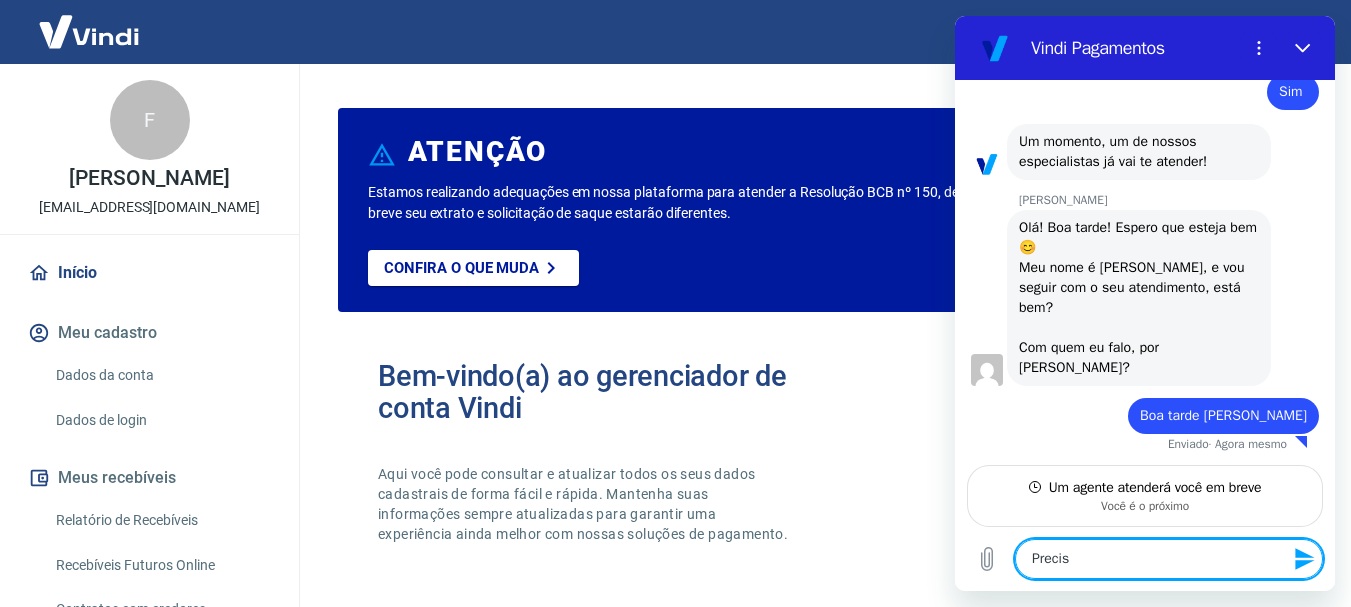 type on "Preciso" 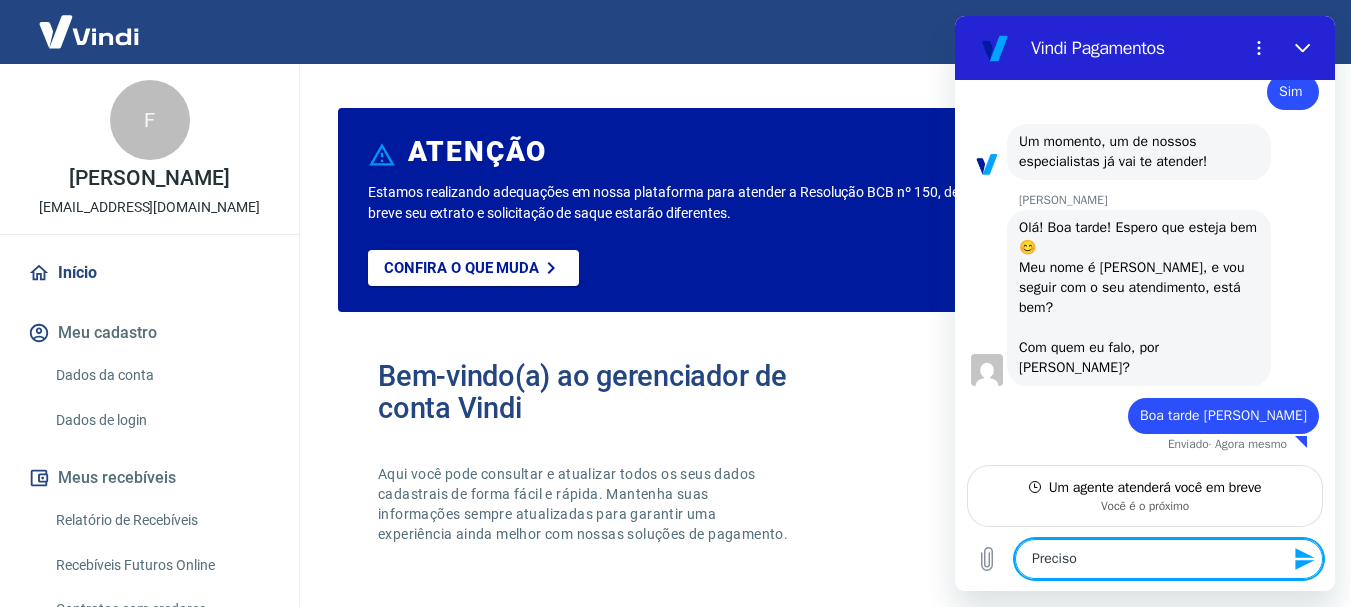type on "Preciso" 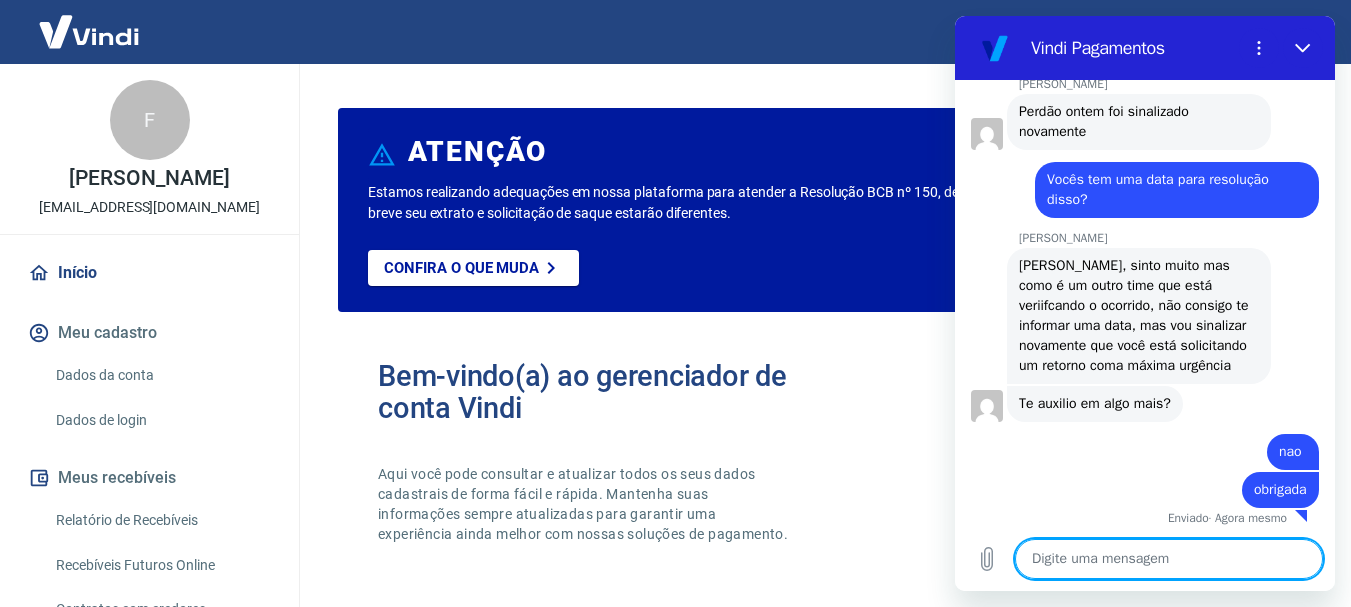 scroll, scrollTop: 3520, scrollLeft: 0, axis: vertical 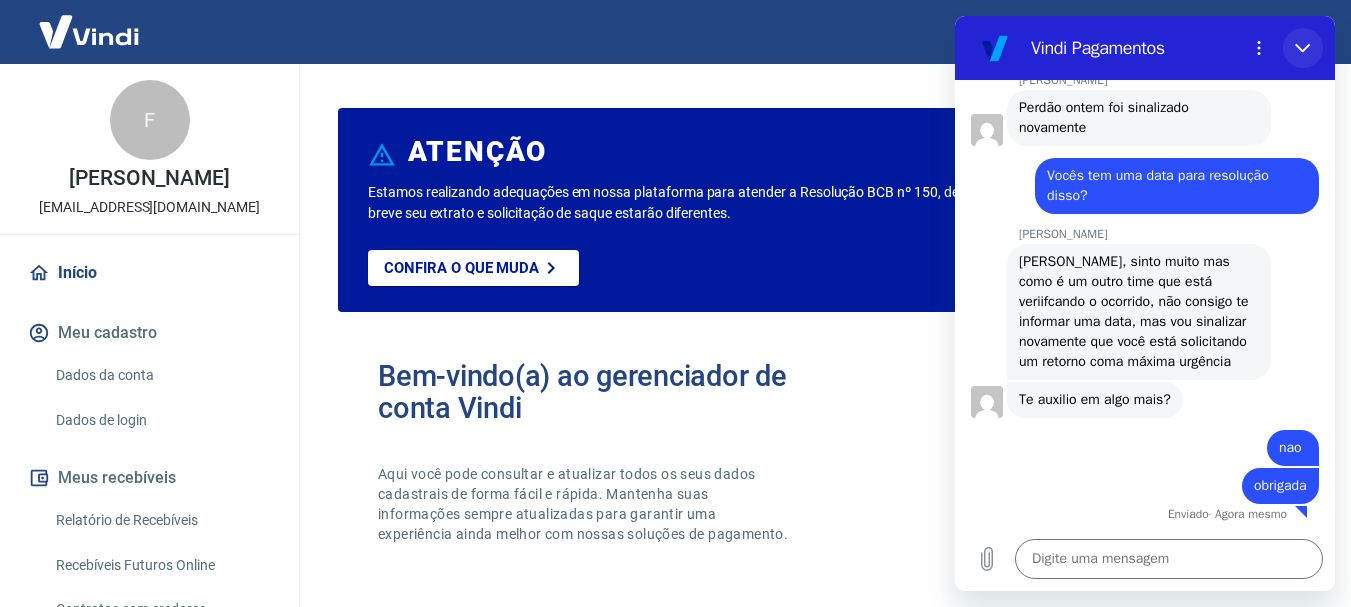 click 